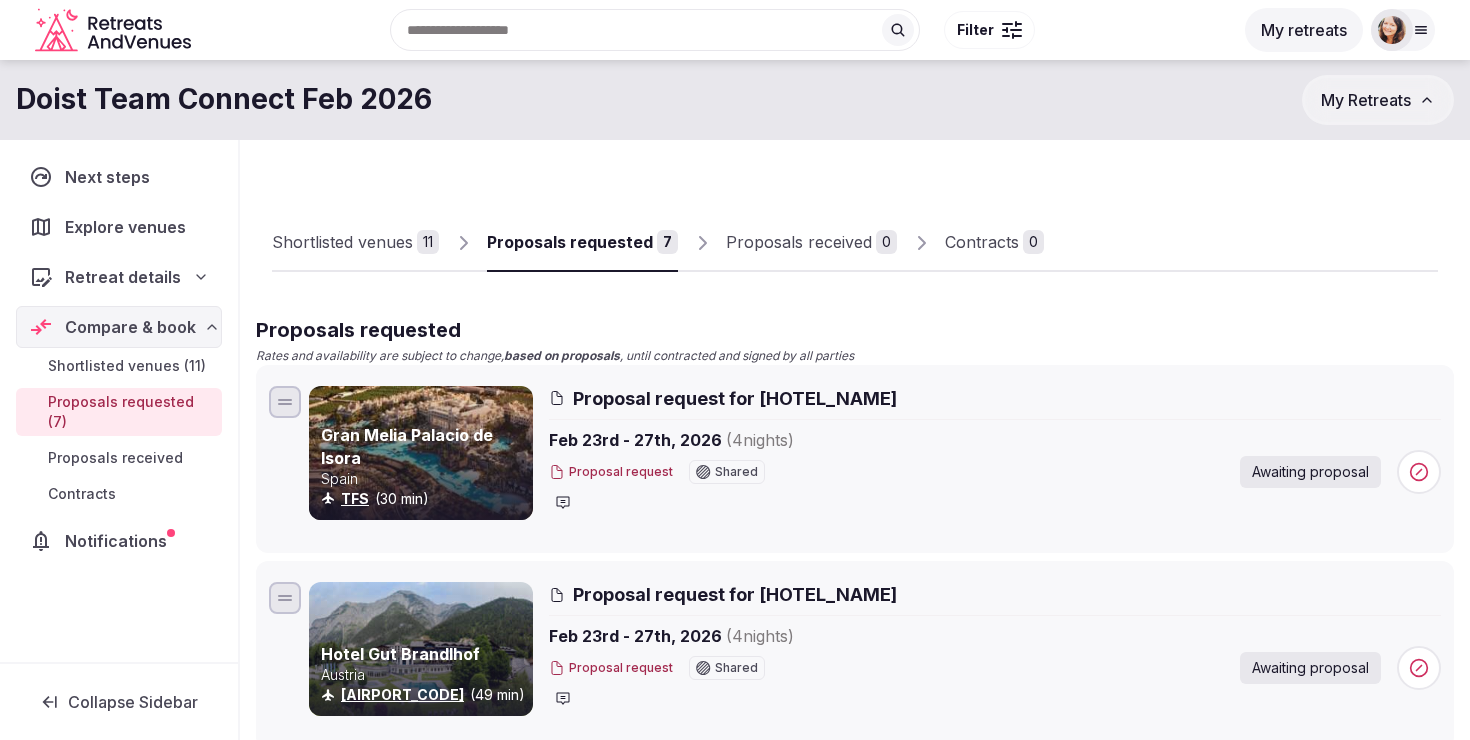 scroll, scrollTop: 0, scrollLeft: 0, axis: both 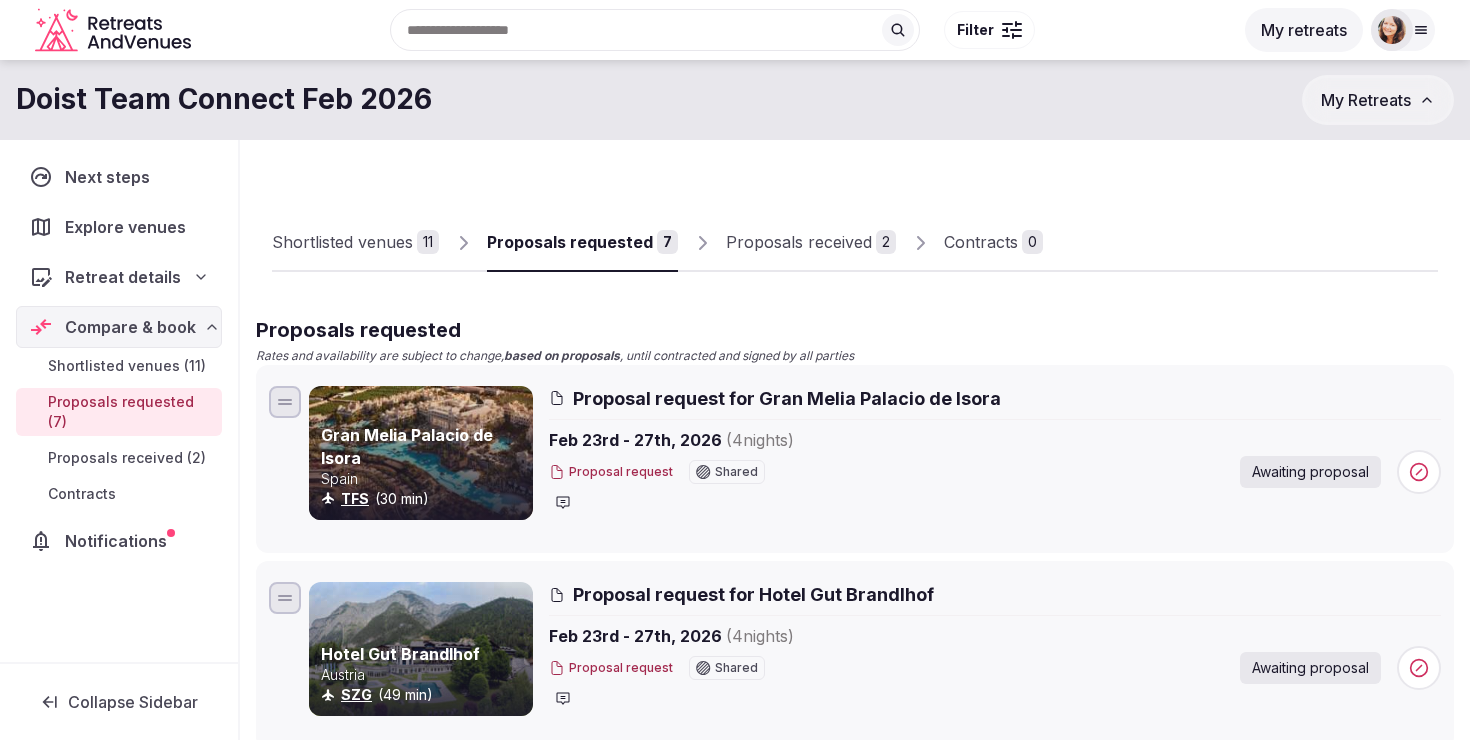 click on "Proposals received" at bounding box center [799, 242] 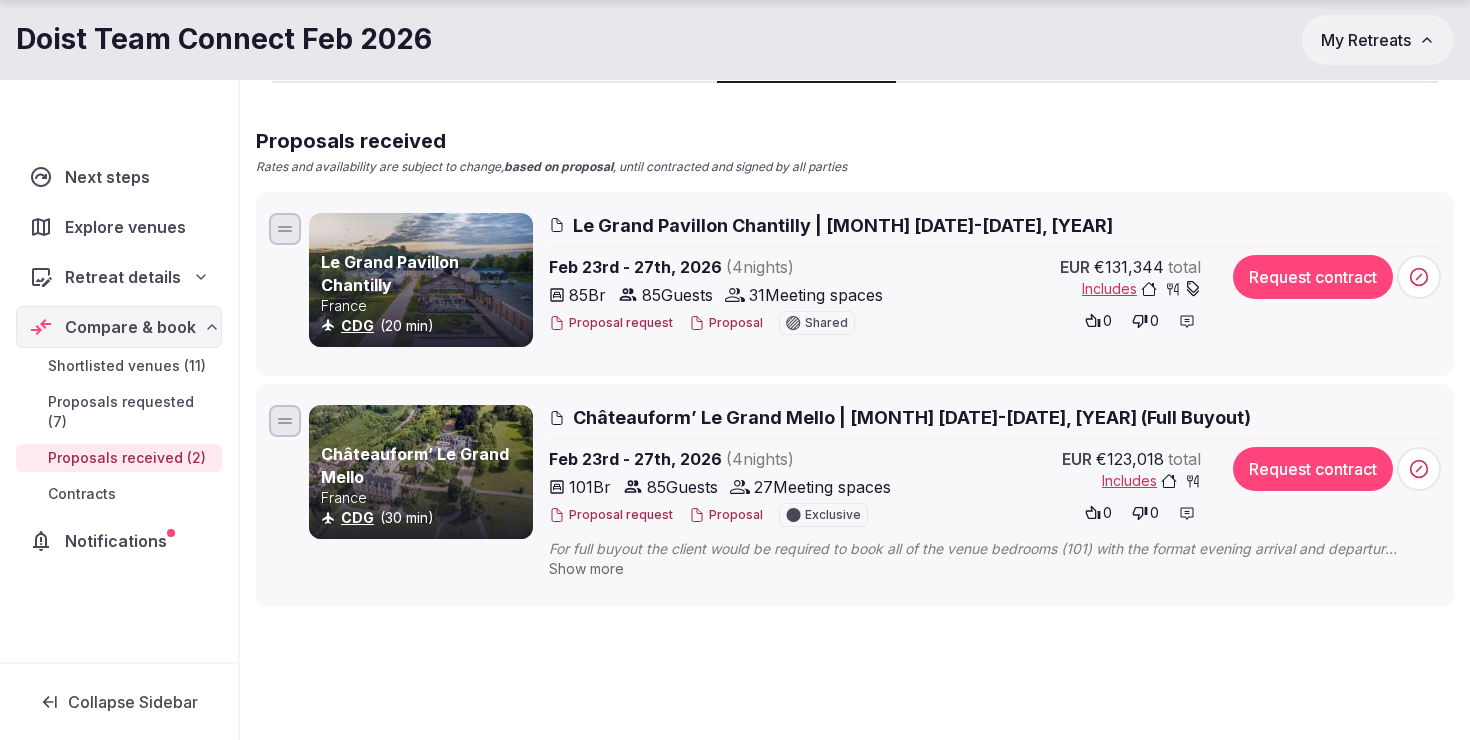 scroll, scrollTop: 206, scrollLeft: 0, axis: vertical 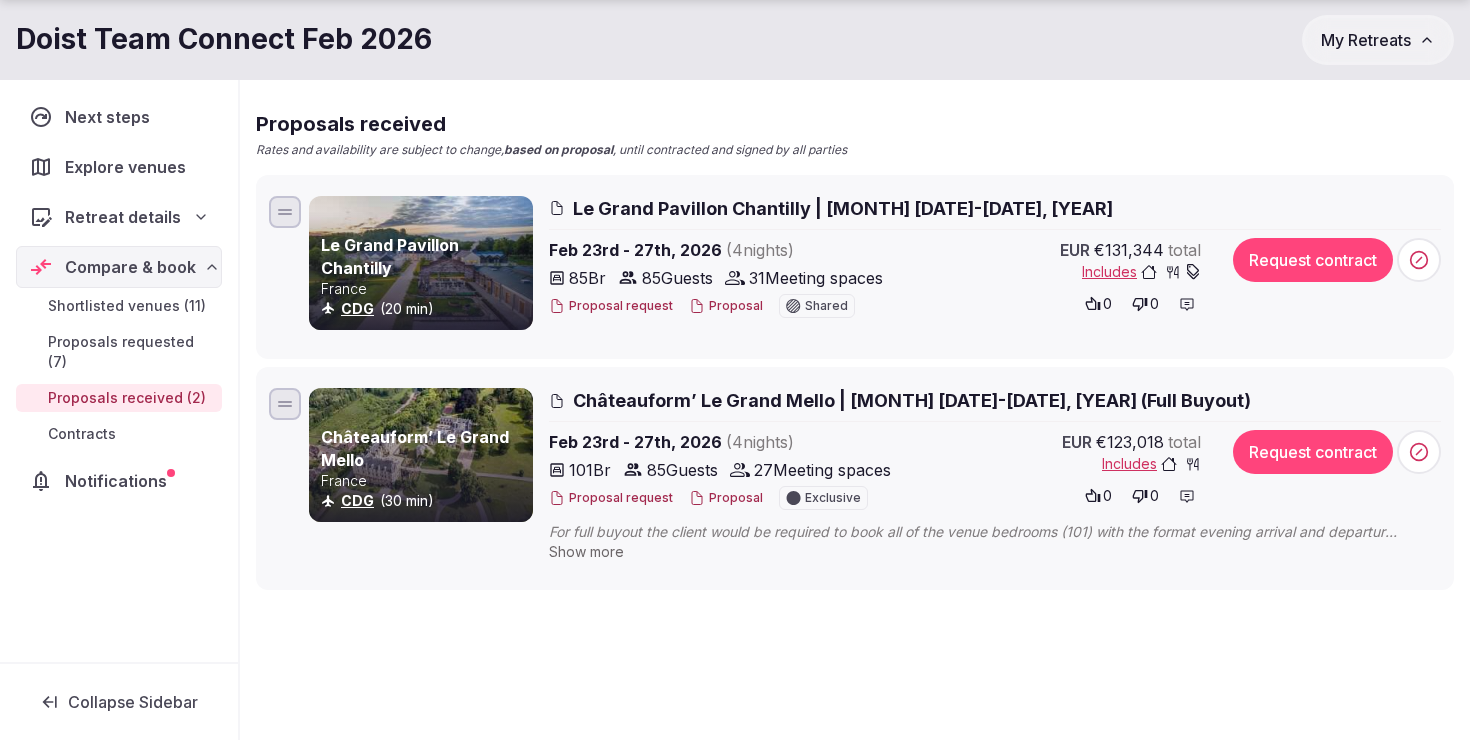 click on "Show more" at bounding box center (586, 551) 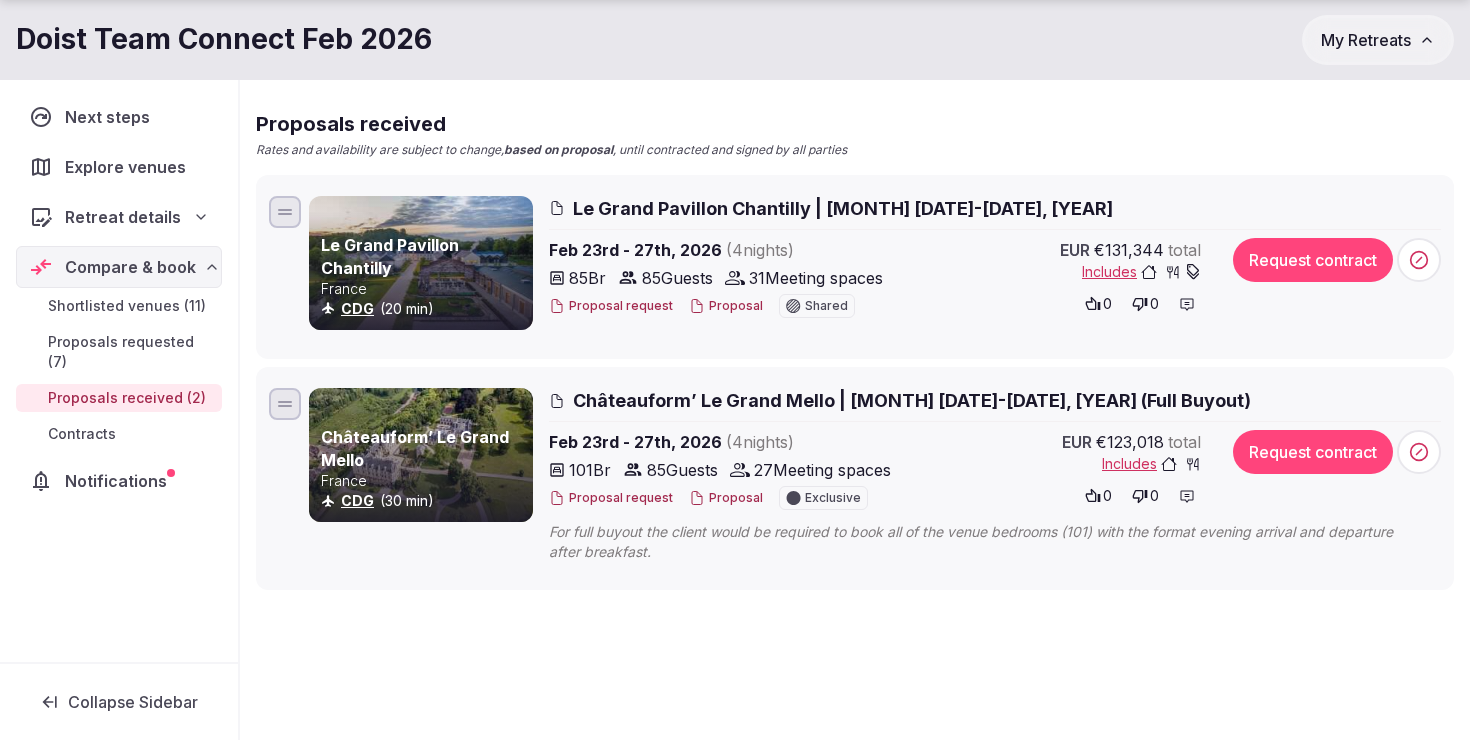 click 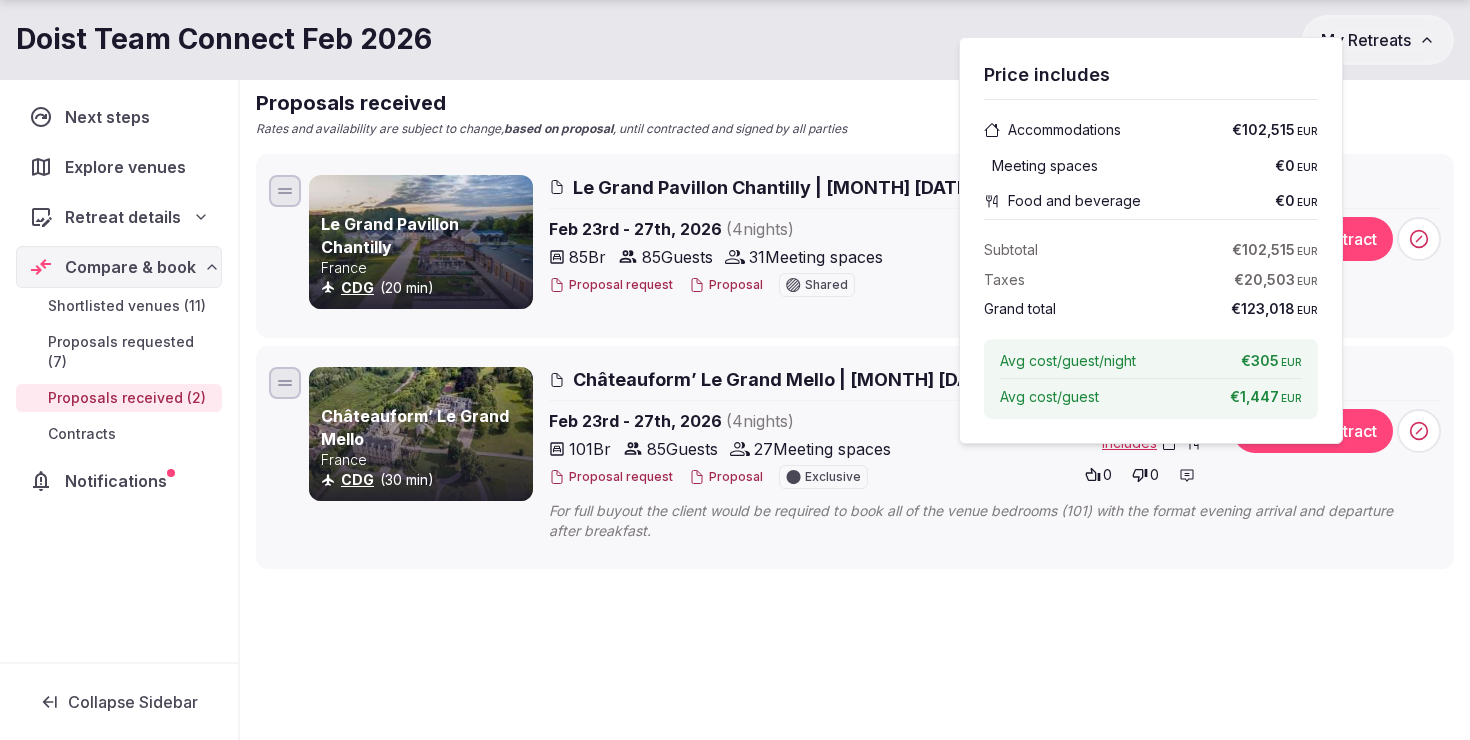 scroll, scrollTop: 236, scrollLeft: 0, axis: vertical 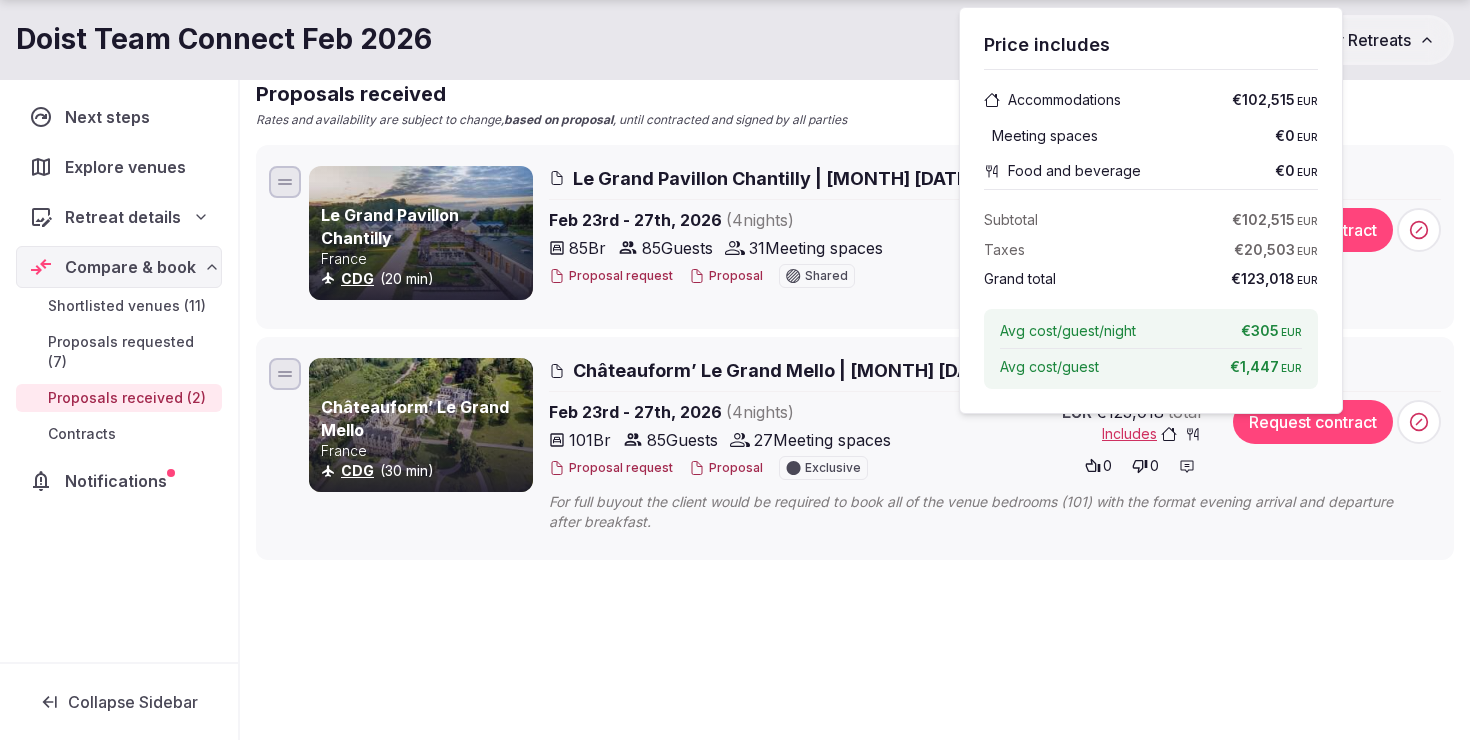 click on "For full buyout the client would be required to book all of the venue bedrooms (101) with the format evening arrival and departure after breakfast." at bounding box center [995, 511] 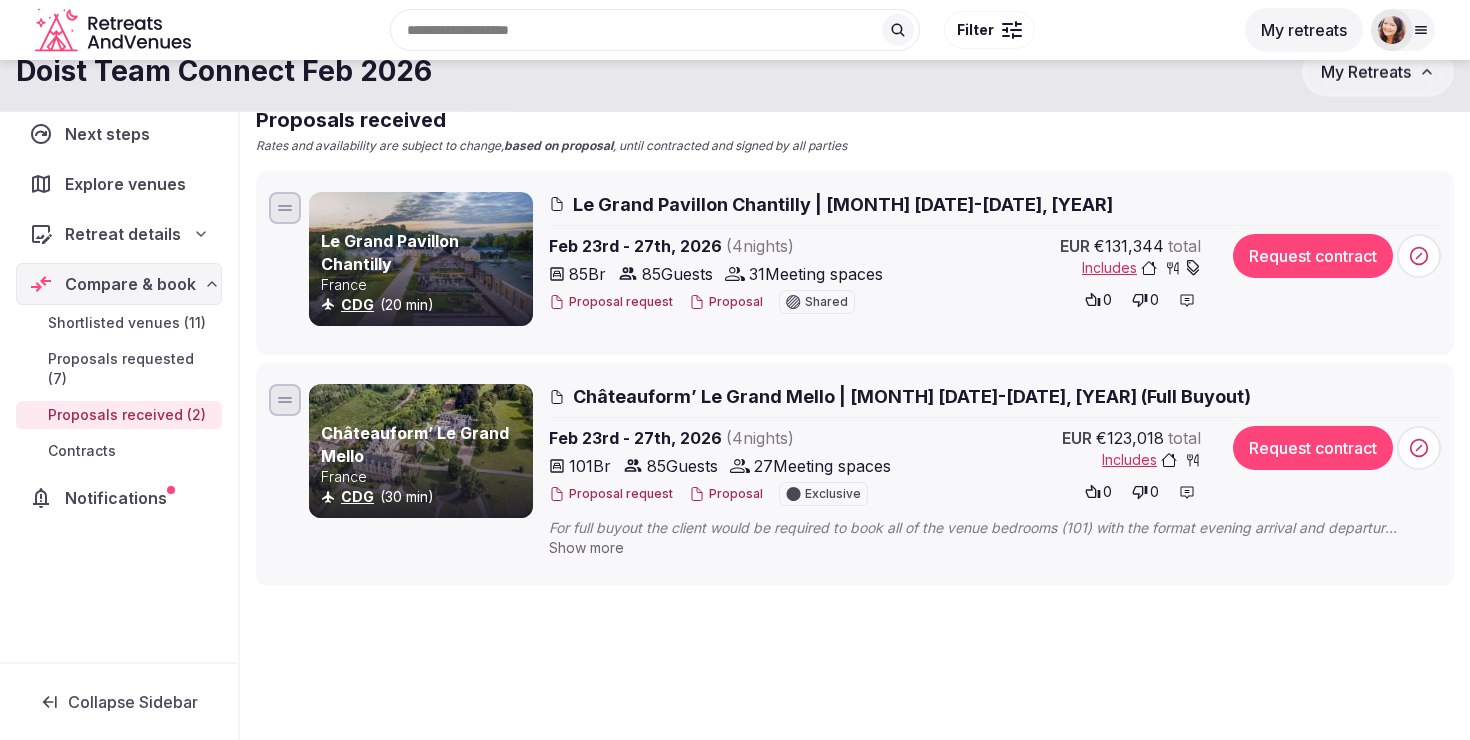 scroll, scrollTop: 208, scrollLeft: 0, axis: vertical 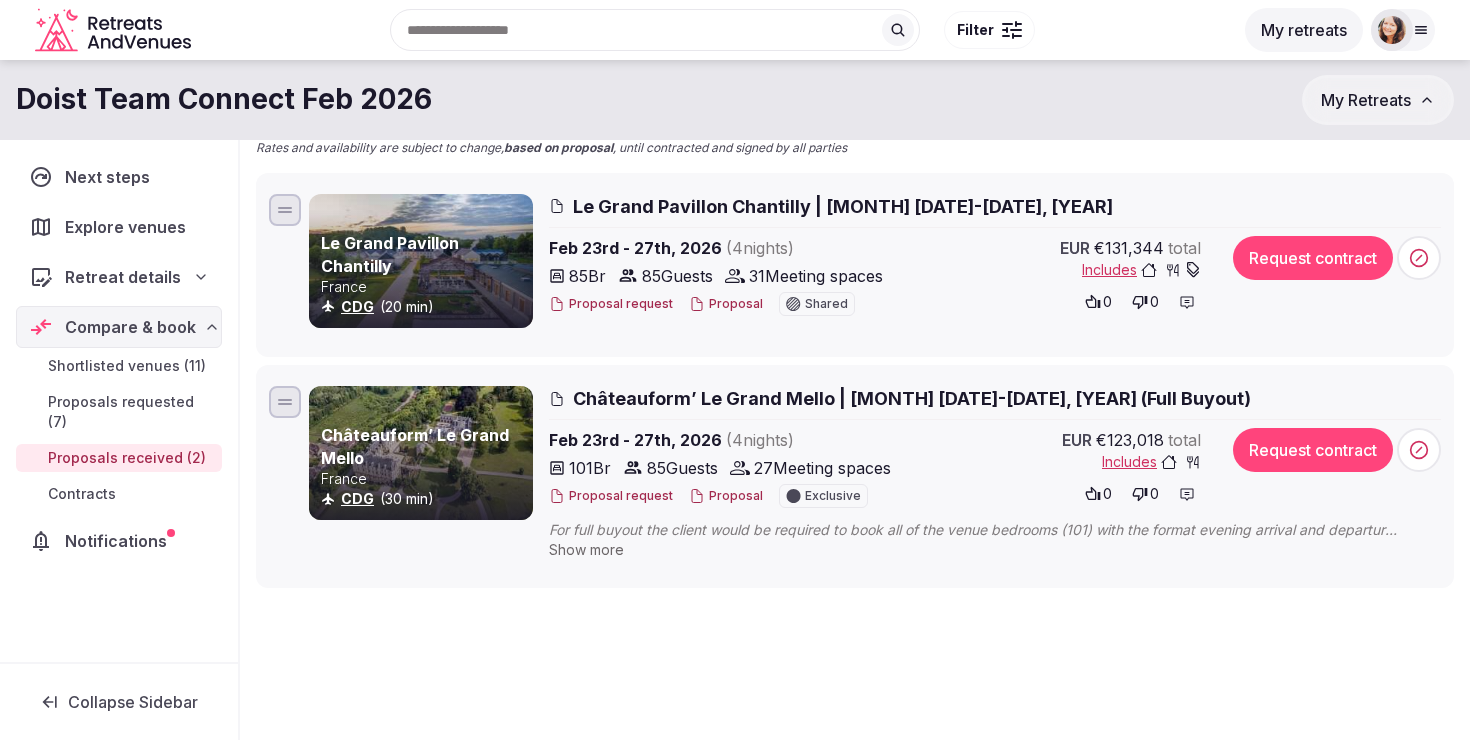 click on "Includes" at bounding box center [1151, 462] 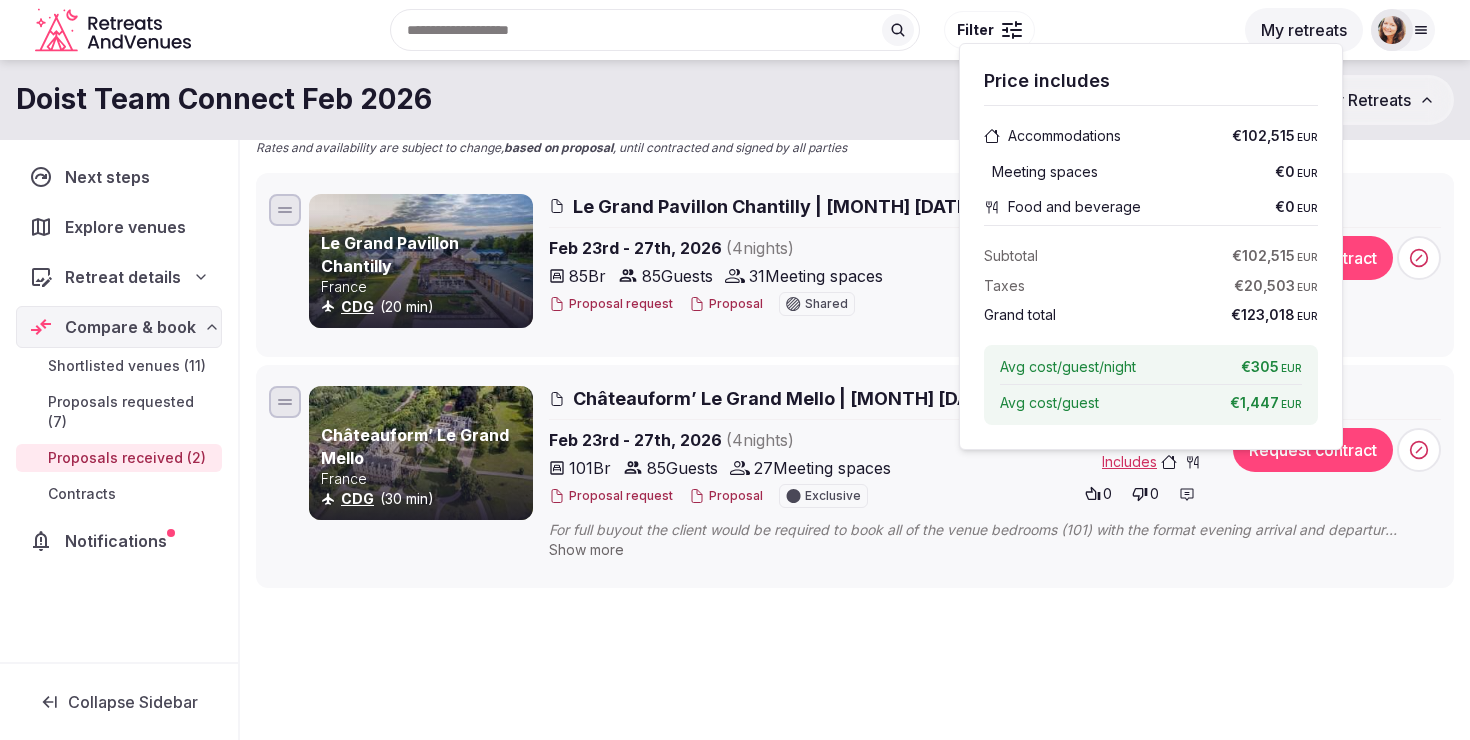 scroll, scrollTop: 193, scrollLeft: 0, axis: vertical 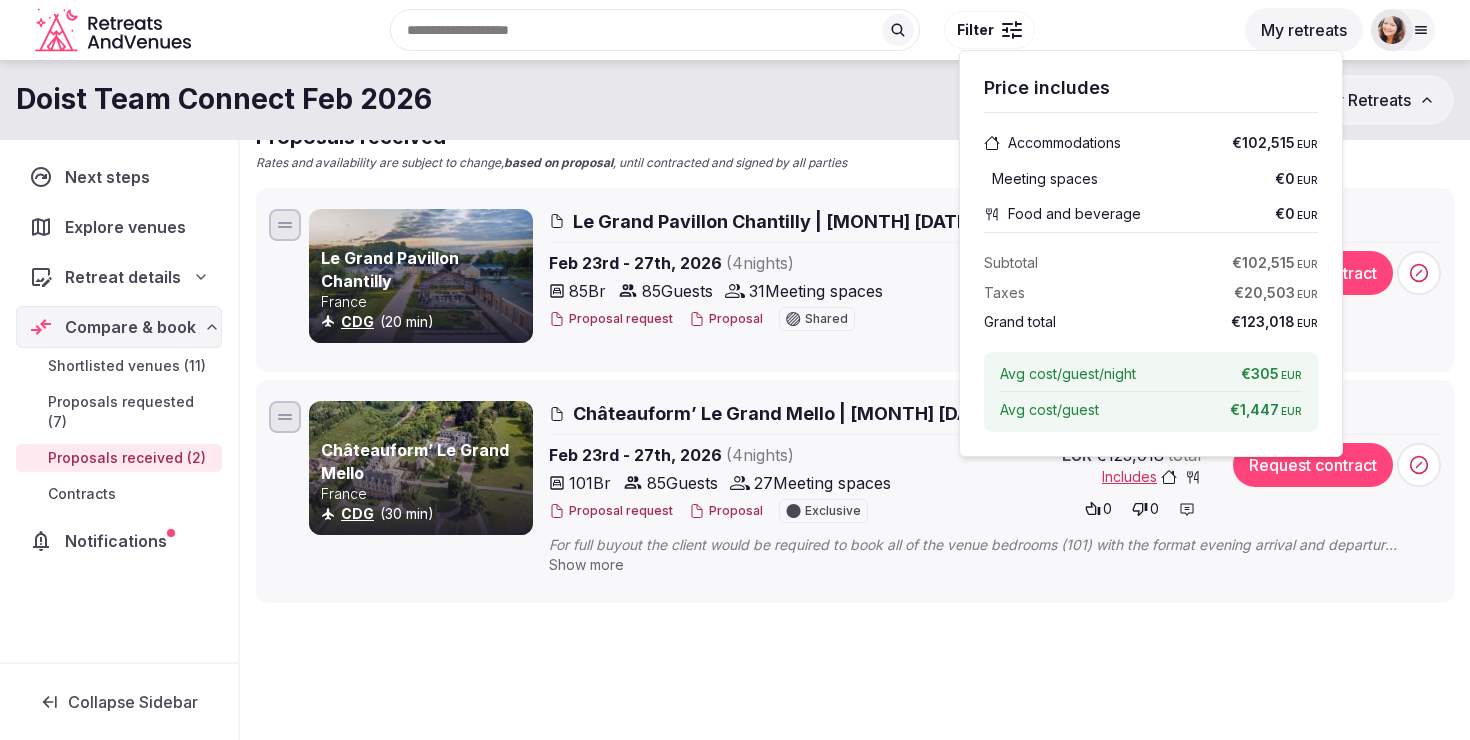 click on "EUR €123,018 total Includes" at bounding box center [1059, 465] 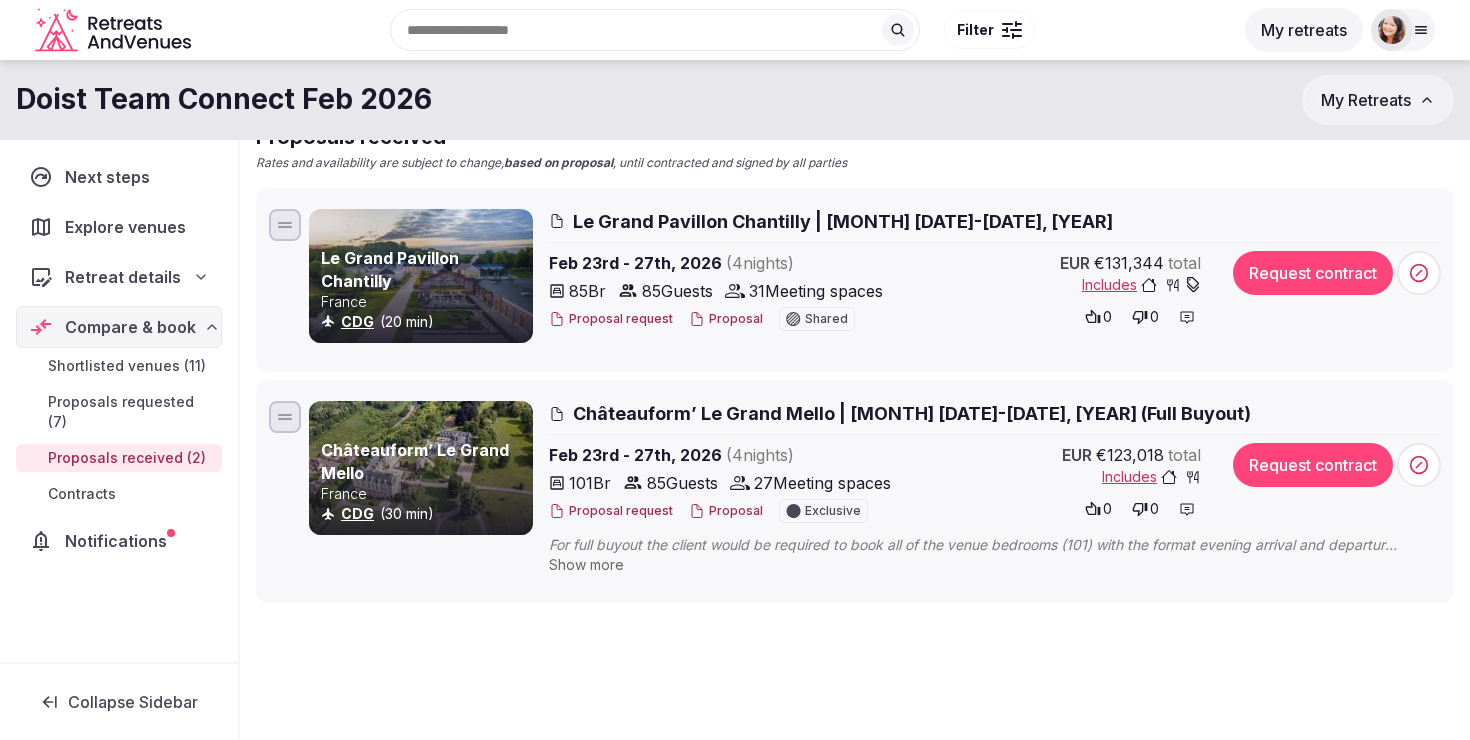 scroll, scrollTop: 181, scrollLeft: 0, axis: vertical 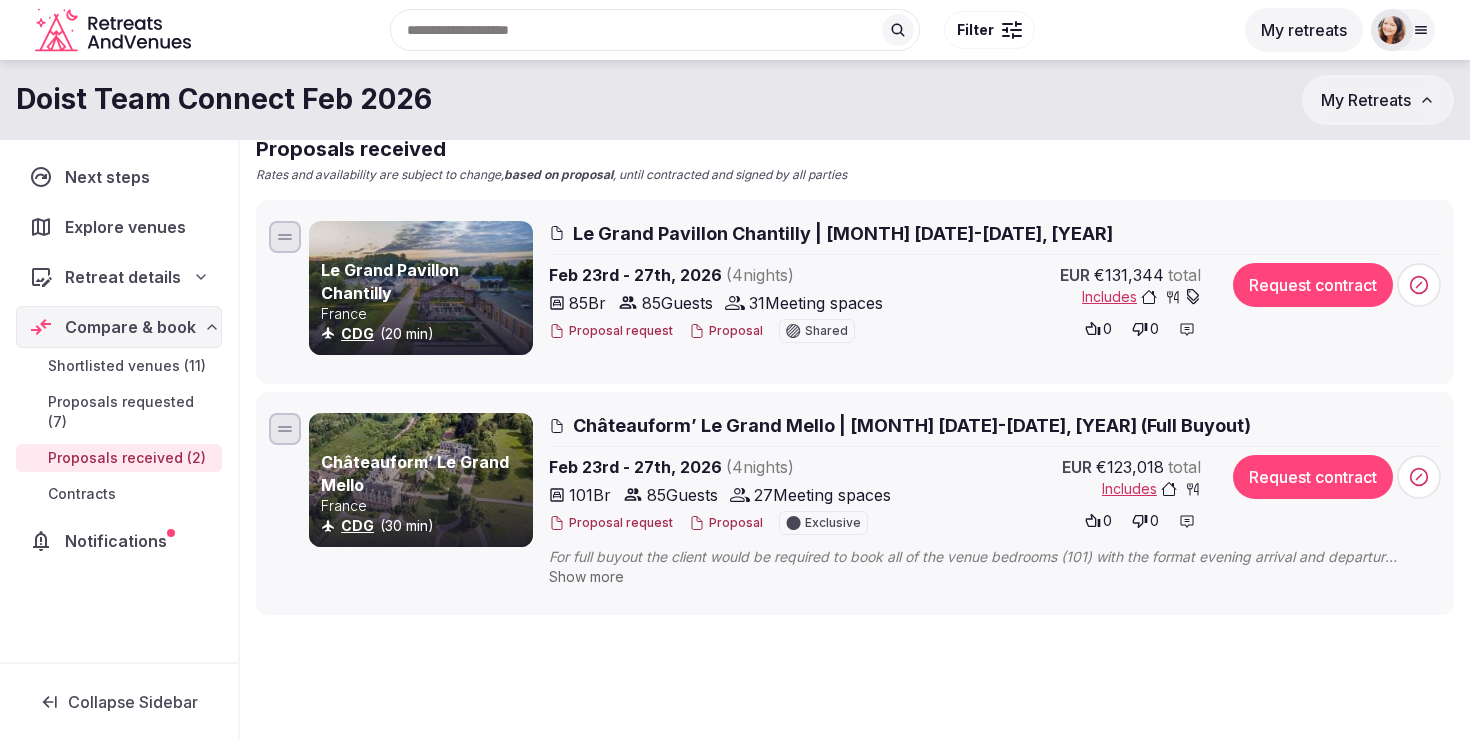 click on "Show more" at bounding box center [586, 576] 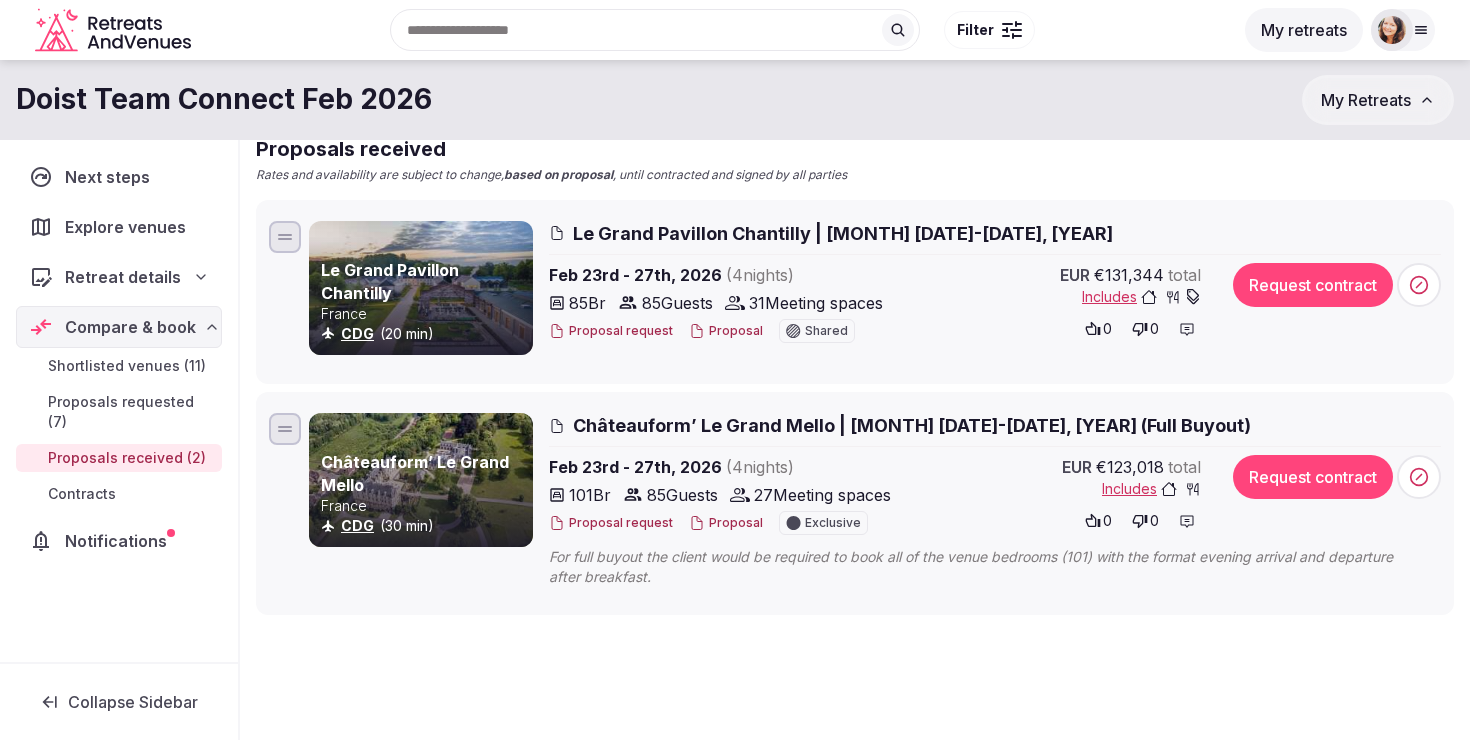 click on "Includes" at bounding box center (1141, 297) 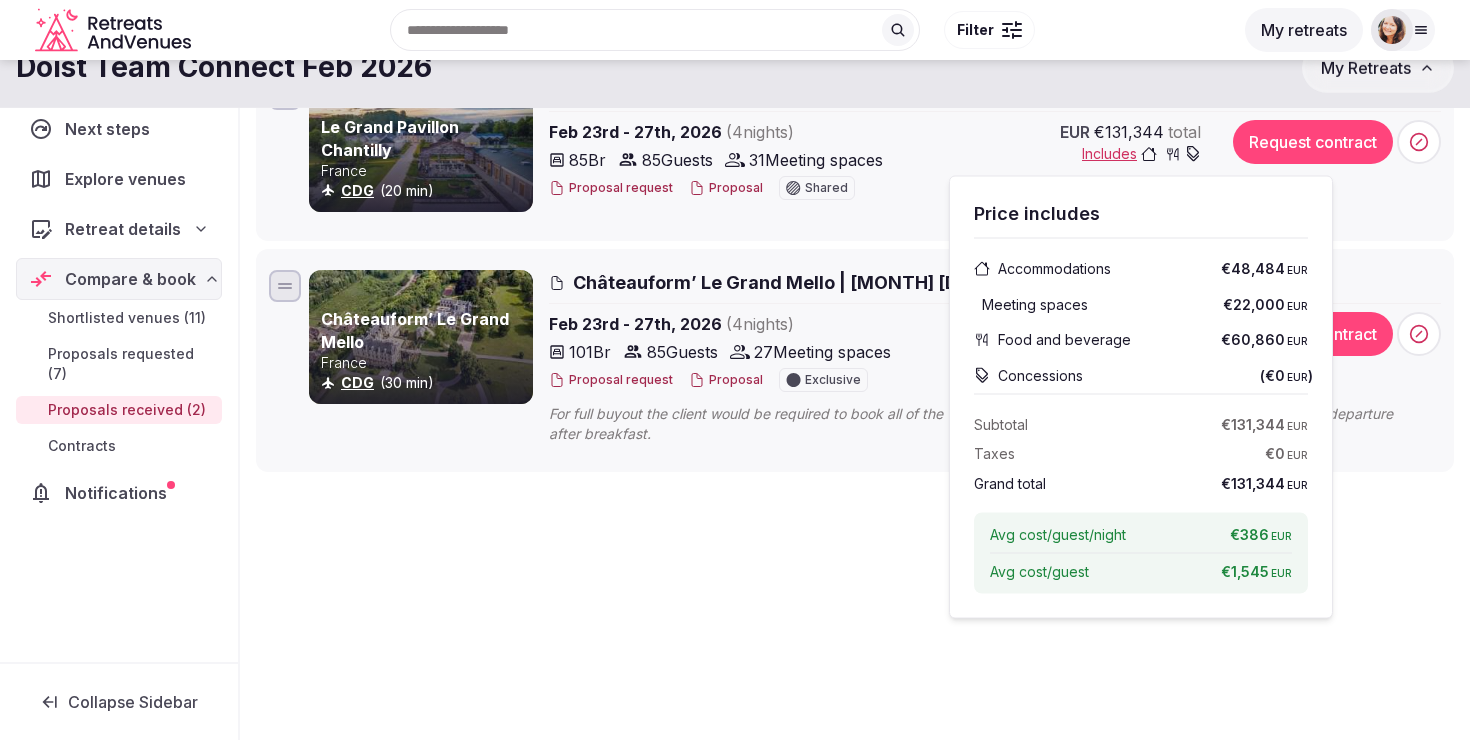 scroll, scrollTop: 322, scrollLeft: 0, axis: vertical 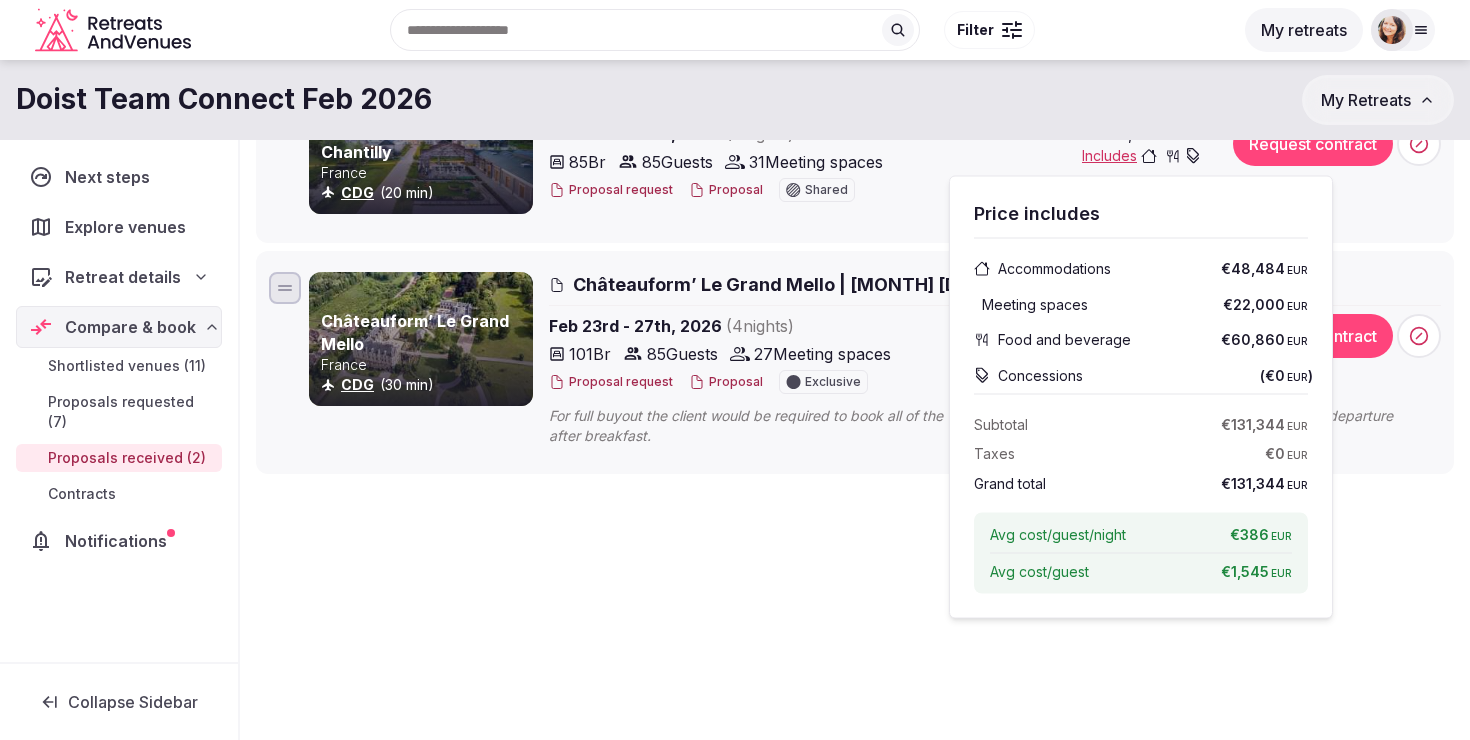 click on "Shortlisted venues 11 Proposals requested 7 Proposals received 2 Contracts 0 Proposals received Rates and availability are subject to change,  based on proposal , until contracted and signed by all parties Le Grand Pavillon Chantilly [COUNTRY] CDG (20 min) Le Grand Pavillon Chantilly | Feb 23-27, 2026 Feb 23rd - 27th, 2026 ( 4  night s ) 85  Br 85  Guests 31  Meeting spaces Proposal request Proposal Shared EUR €131,344 total Includes 0 0 Request contract Châteauform’ Le Grand Mello [COUNTRY] CDG (30 min) Châteauform’ Le Grand Mello | Feb 23-27, 2026 (Full Buyout) Feb 23rd - 27th, 2026 ( 4  night s ) 101  Br 85  Guests 27  Meeting spaces Proposal request Proposal Exclusive EUR €123,018 total Includes 0 0 Request contract For full buyout the client would be required to book all of the venue bedrooms (101) with the format evening arrival and departure after breakfast." at bounding box center [855, 250] 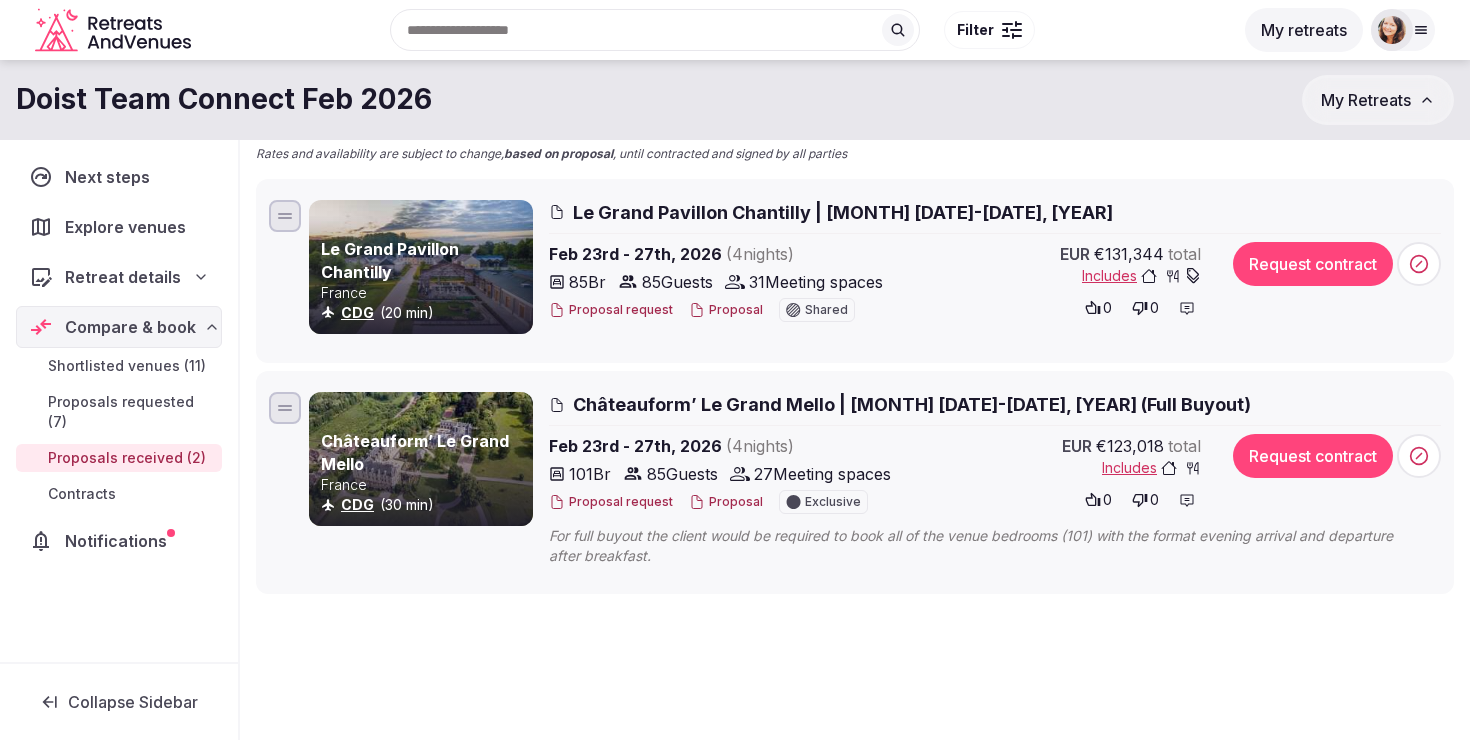 scroll, scrollTop: 188, scrollLeft: 0, axis: vertical 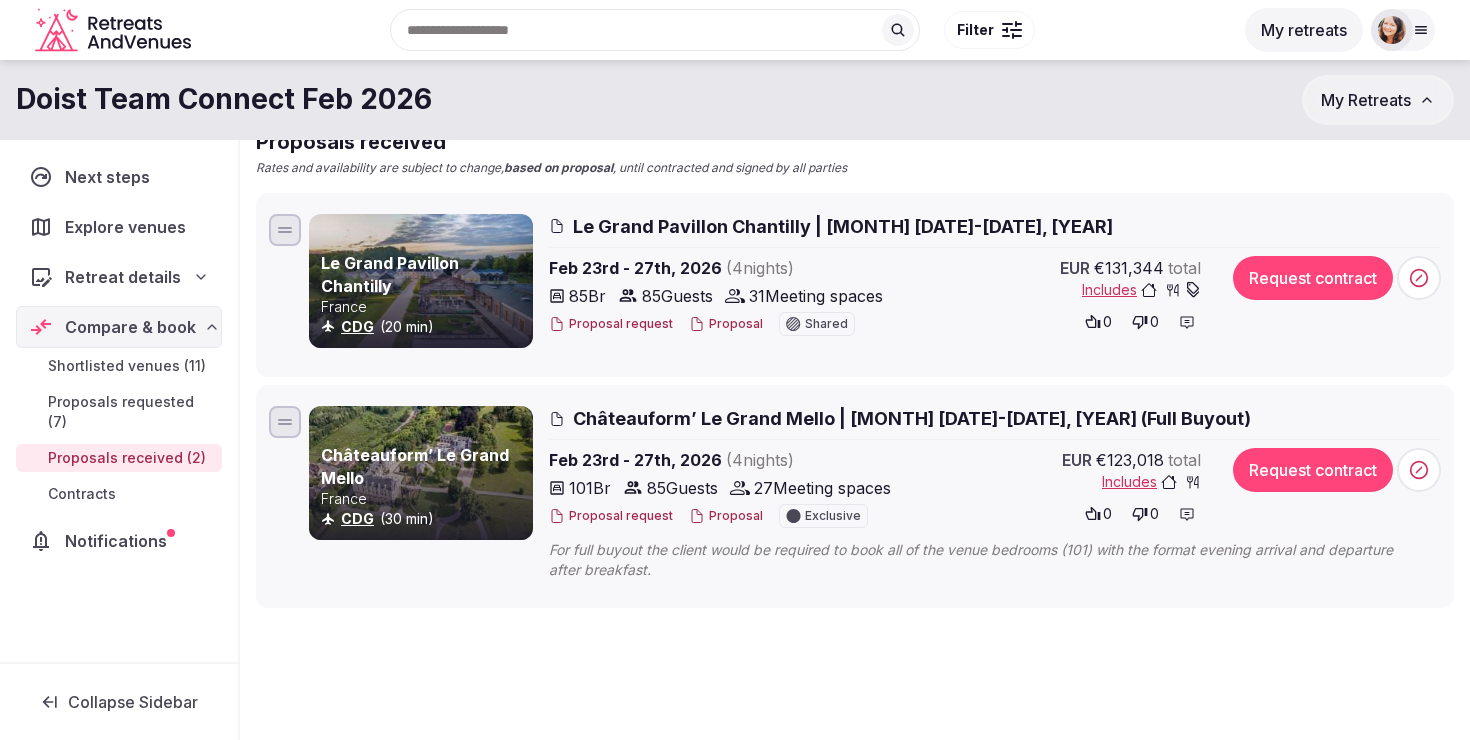 click on "Proposal" at bounding box center (726, 516) 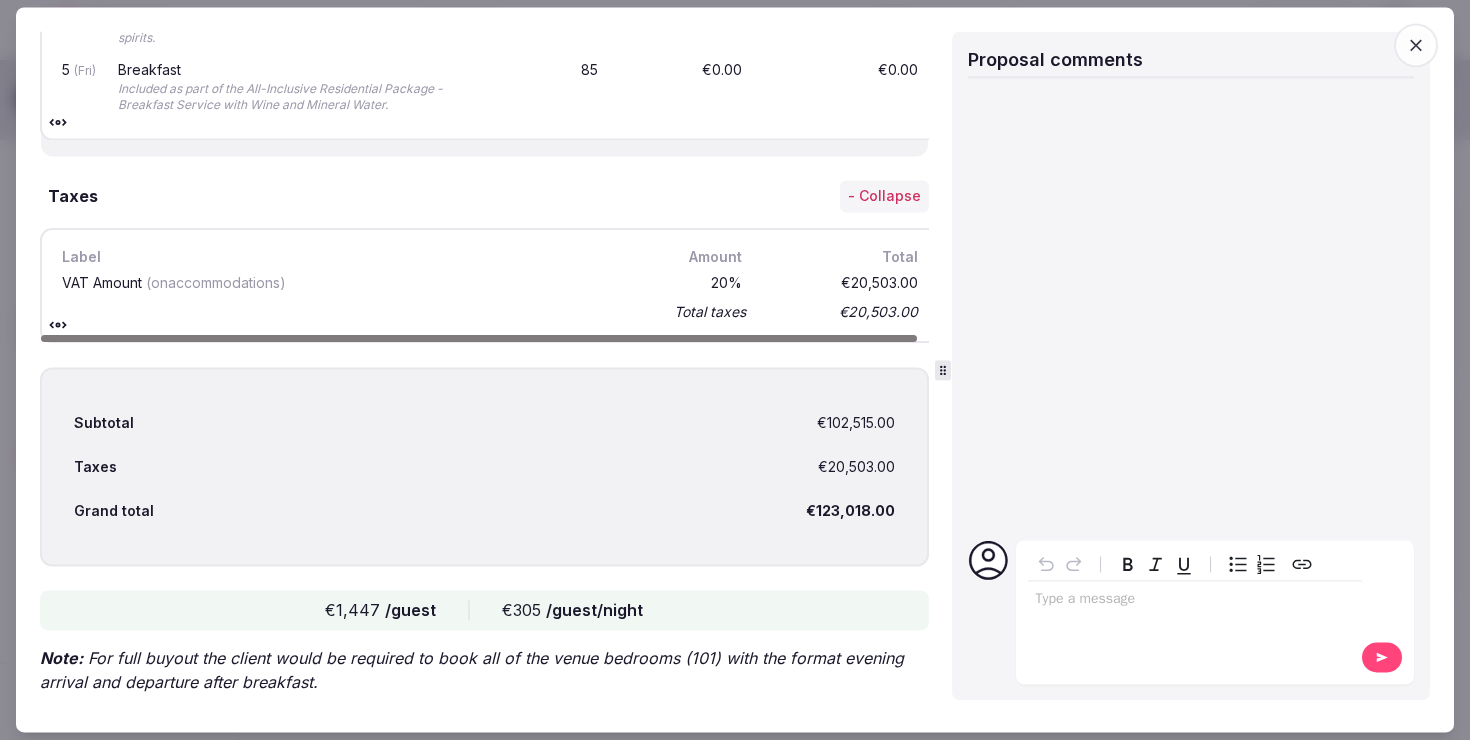 scroll, scrollTop: 3919, scrollLeft: 0, axis: vertical 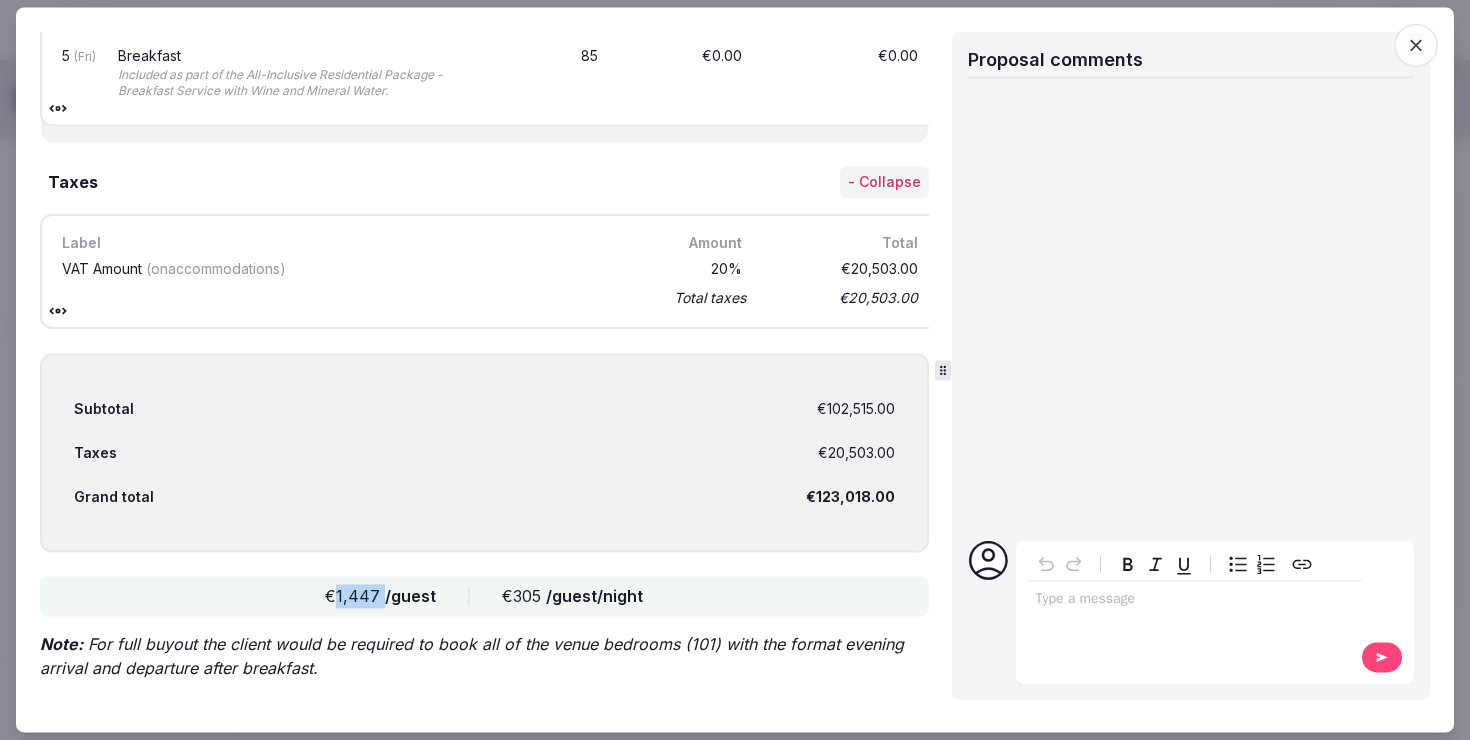 drag, startPoint x: 384, startPoint y: 568, endPoint x: 339, endPoint y: 566, distance: 45.044422 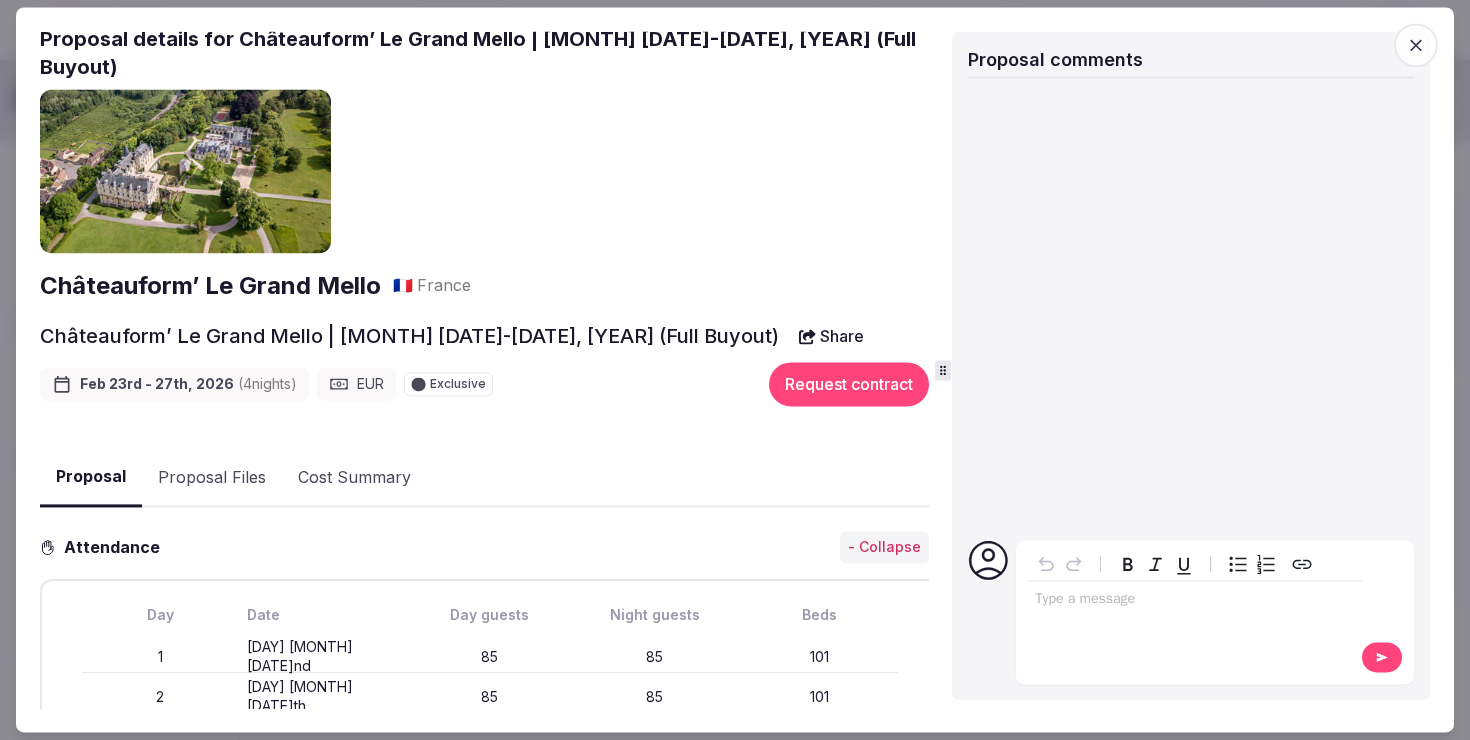 scroll, scrollTop: 0, scrollLeft: 0, axis: both 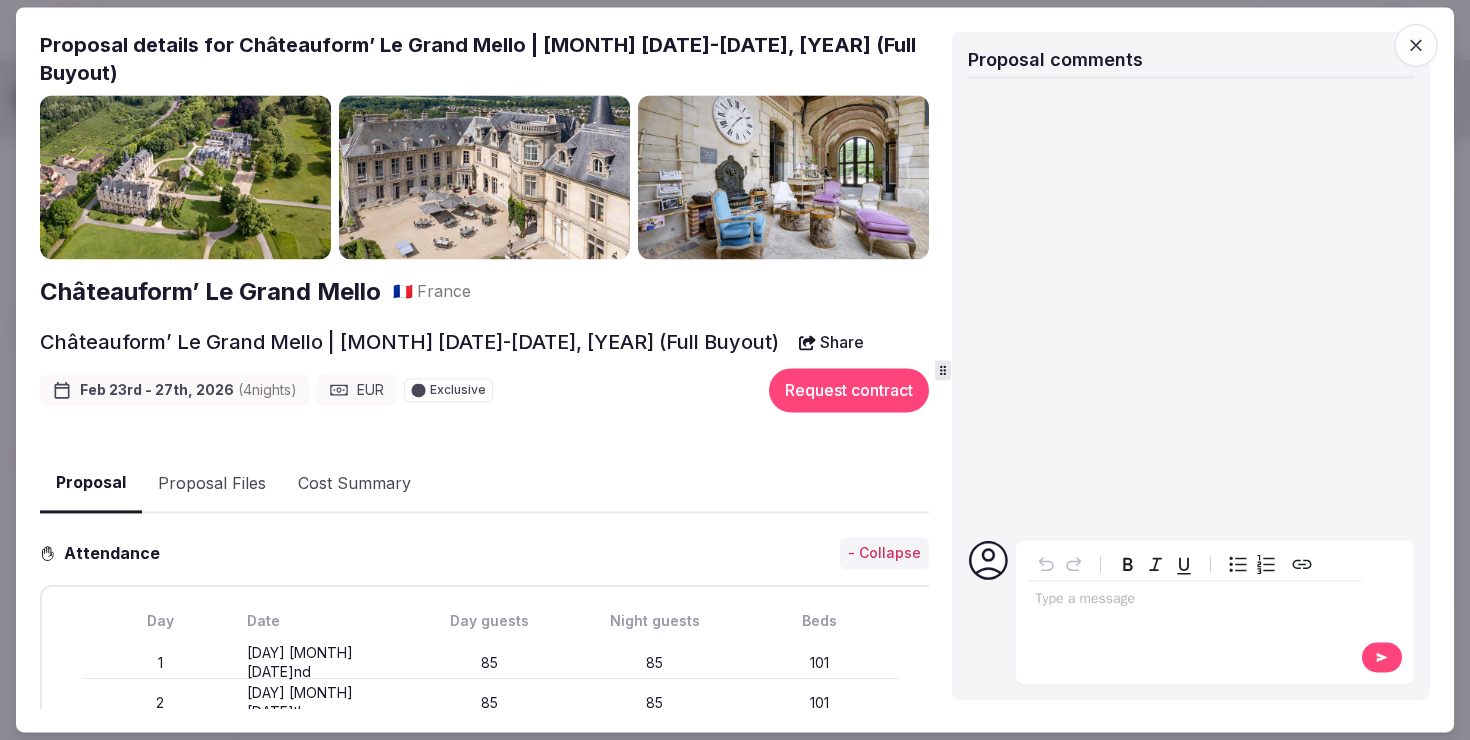 click at bounding box center [185, 177] 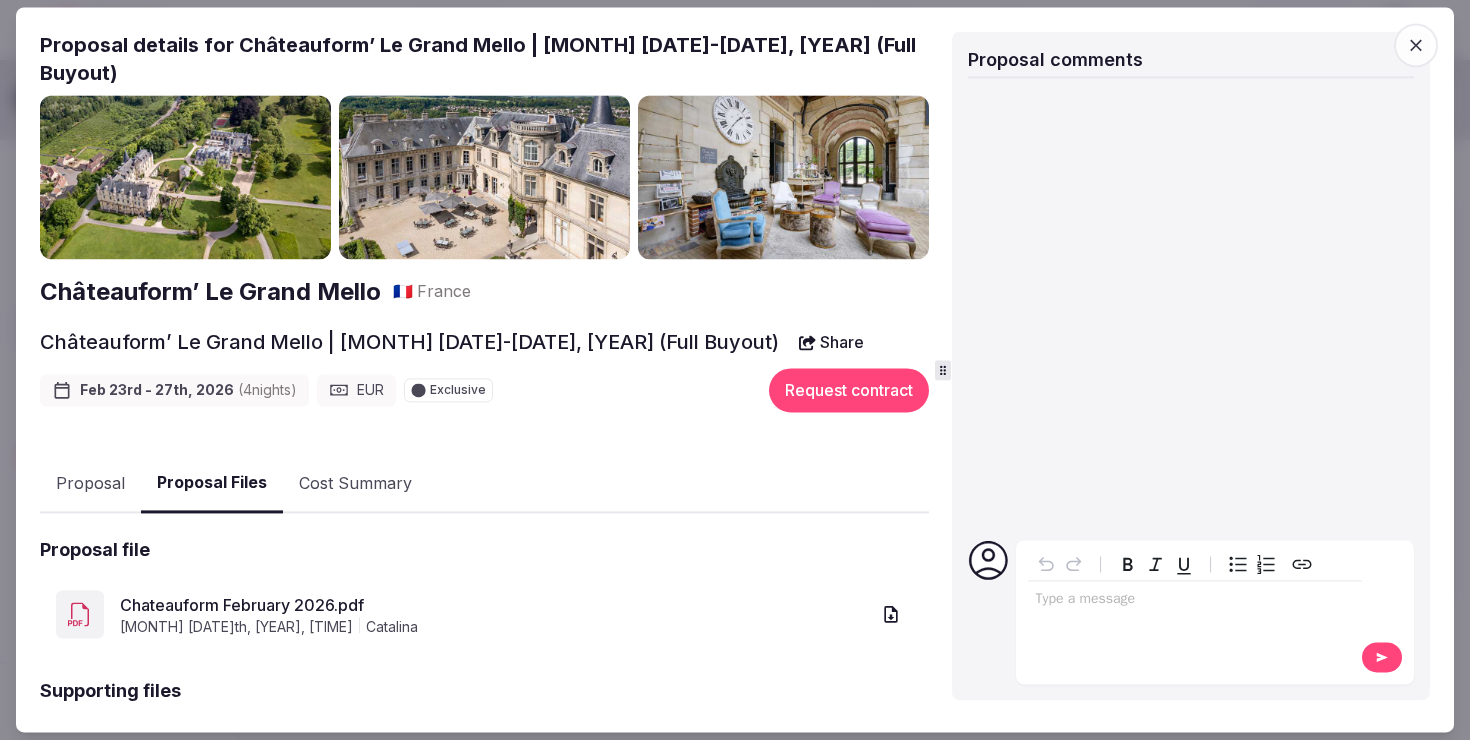 click on "Proposal Files" at bounding box center [212, 484] 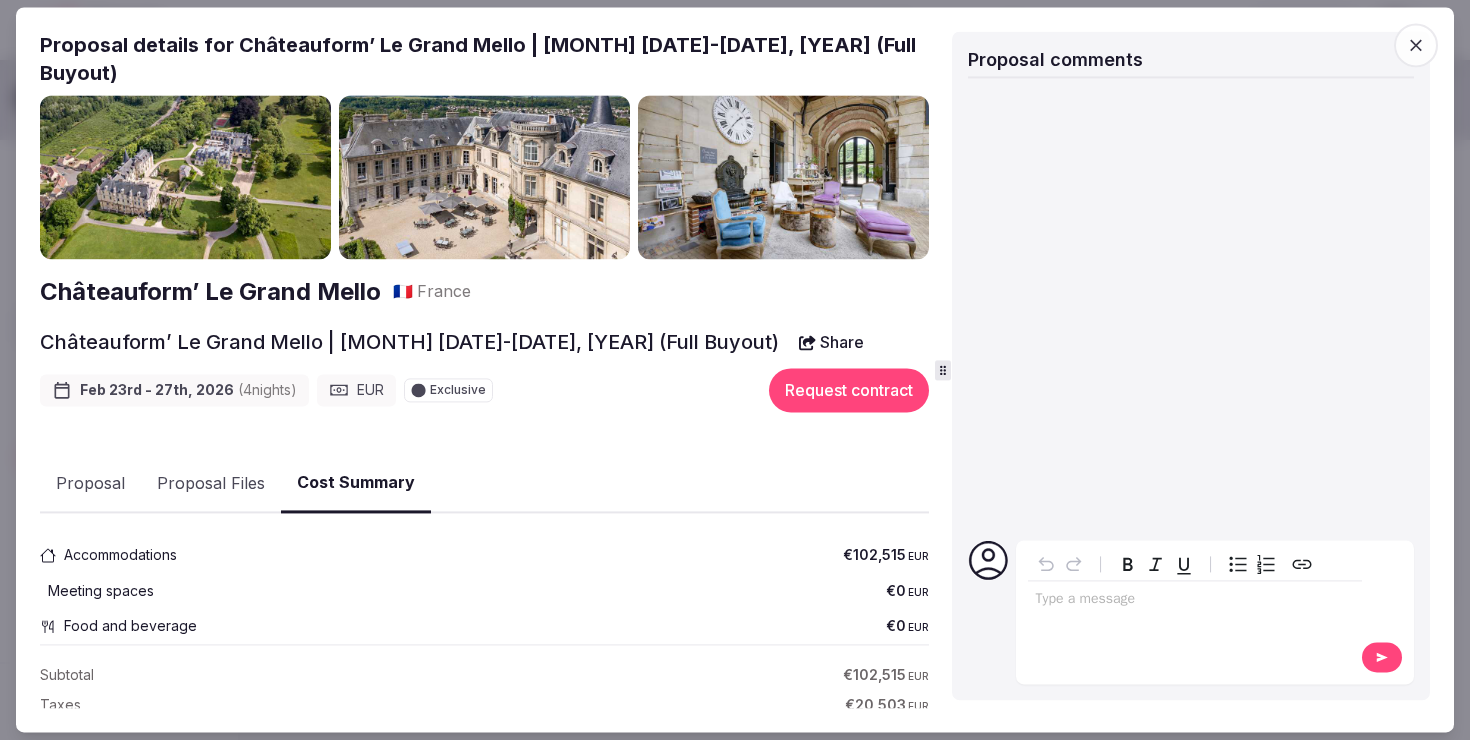 click on "Cost Summary" at bounding box center [356, 484] 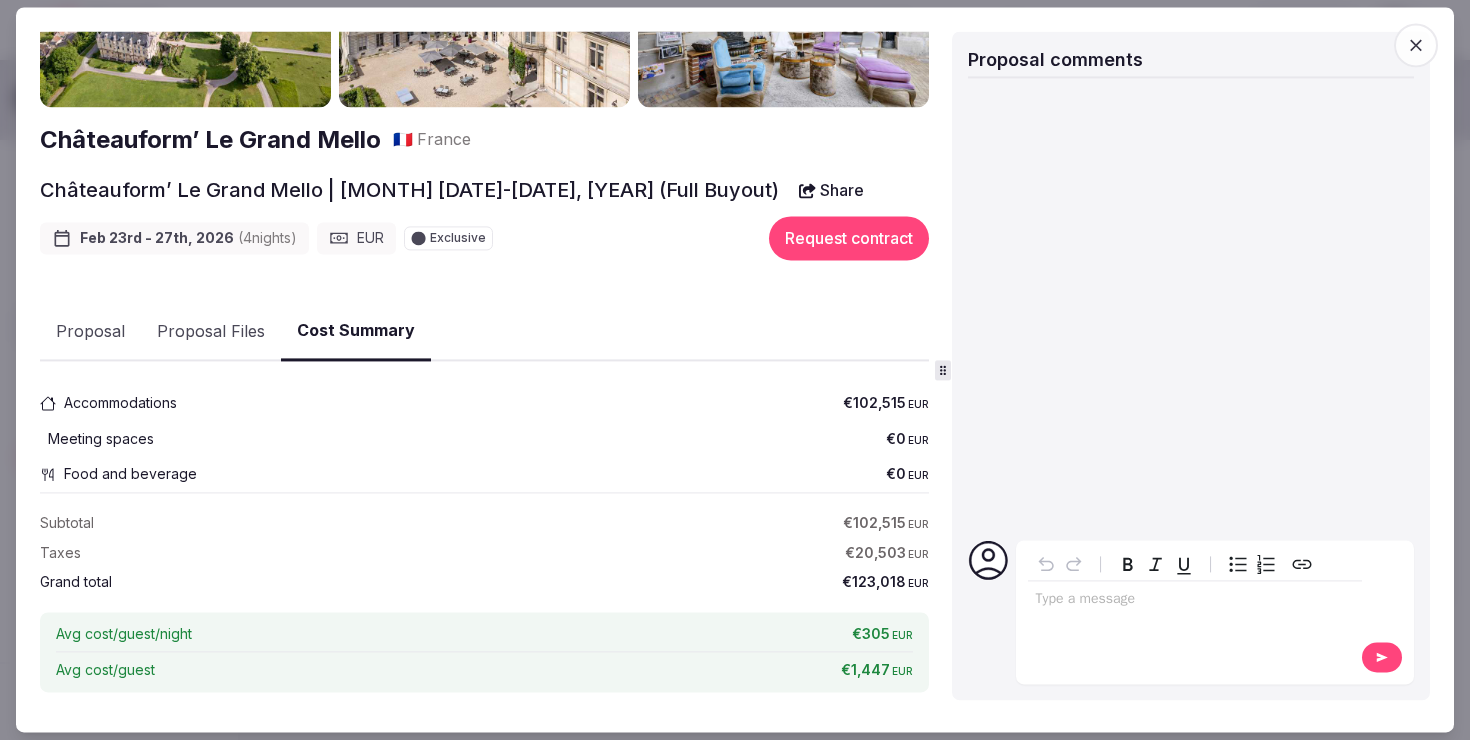 scroll, scrollTop: 0, scrollLeft: 0, axis: both 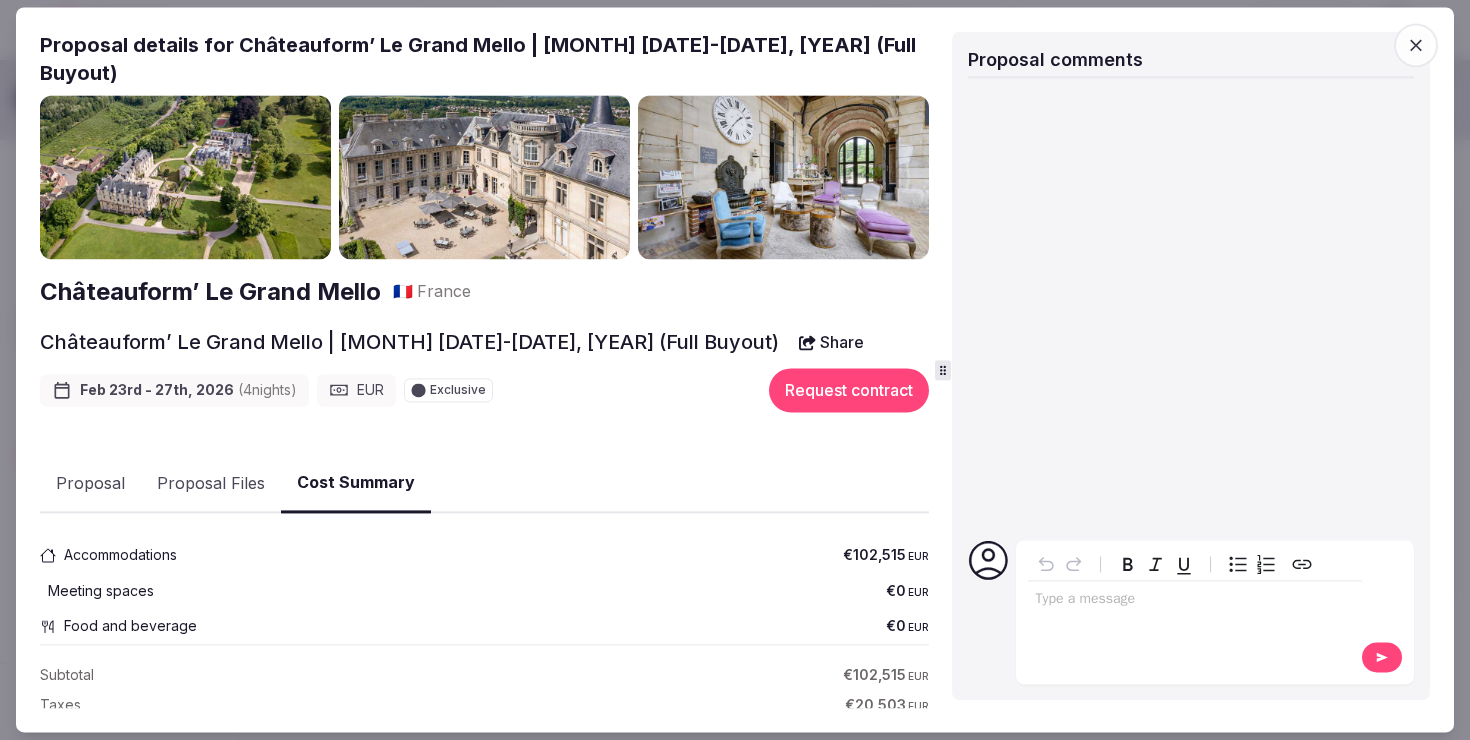 click at bounding box center (783, 177) 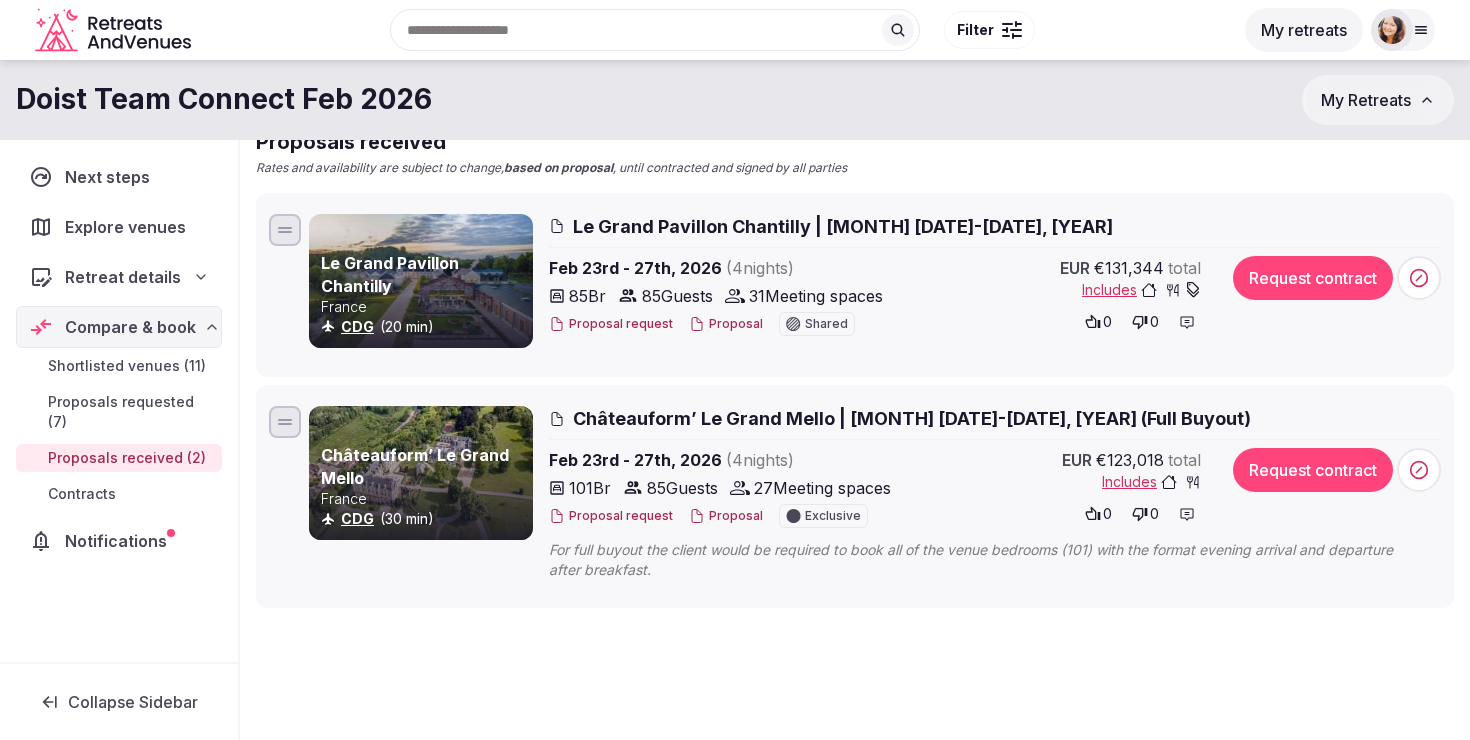 click on "Châteauform’ Le Grand Mello" at bounding box center [415, 466] 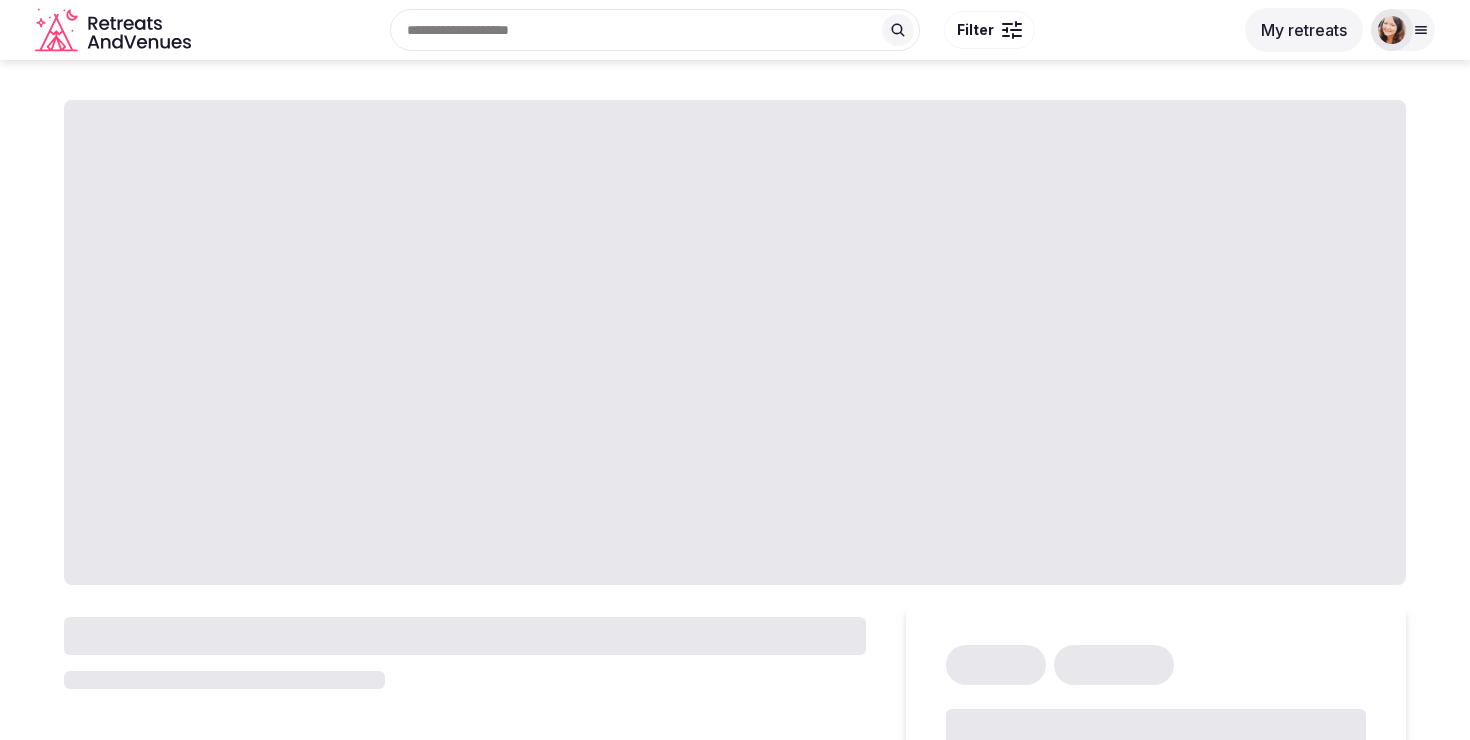 scroll, scrollTop: 0, scrollLeft: 0, axis: both 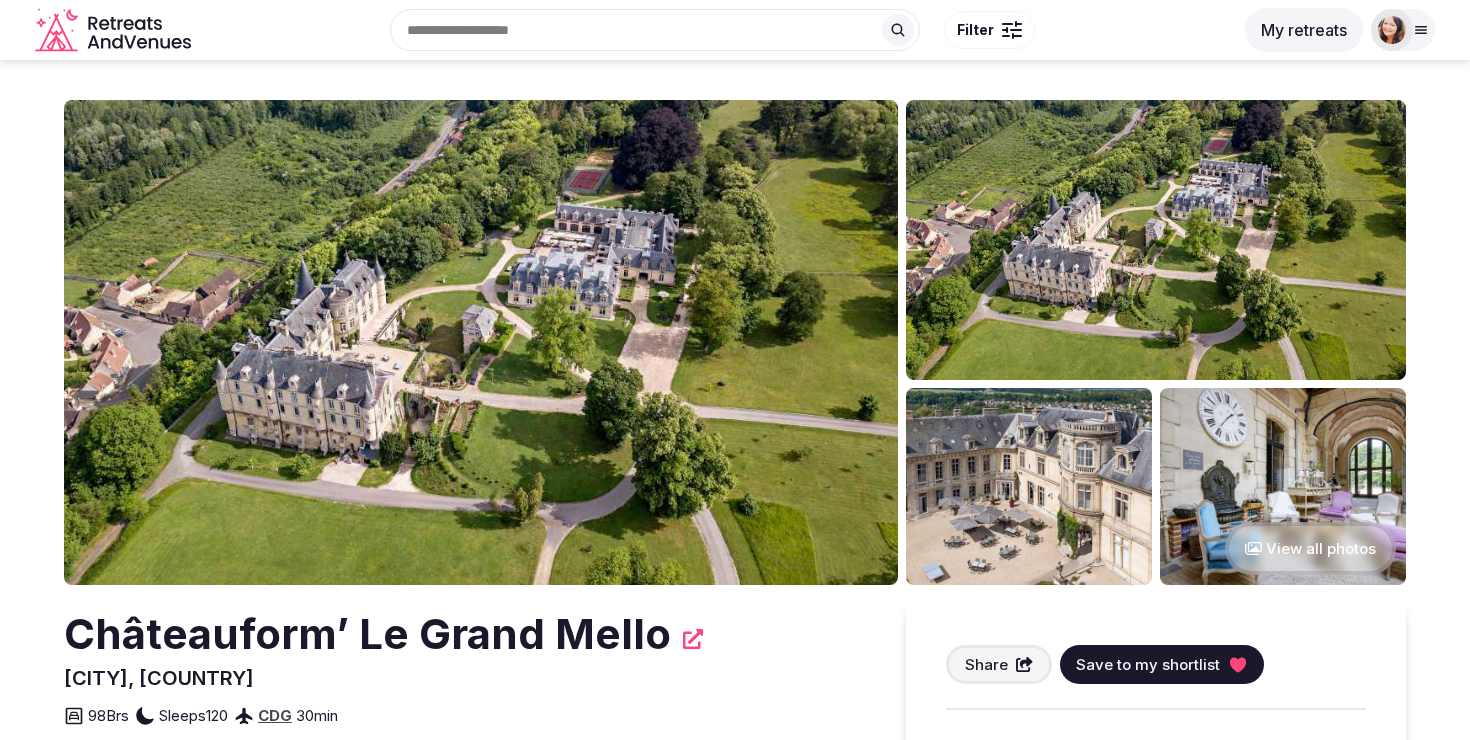 click at bounding box center (481, 342) 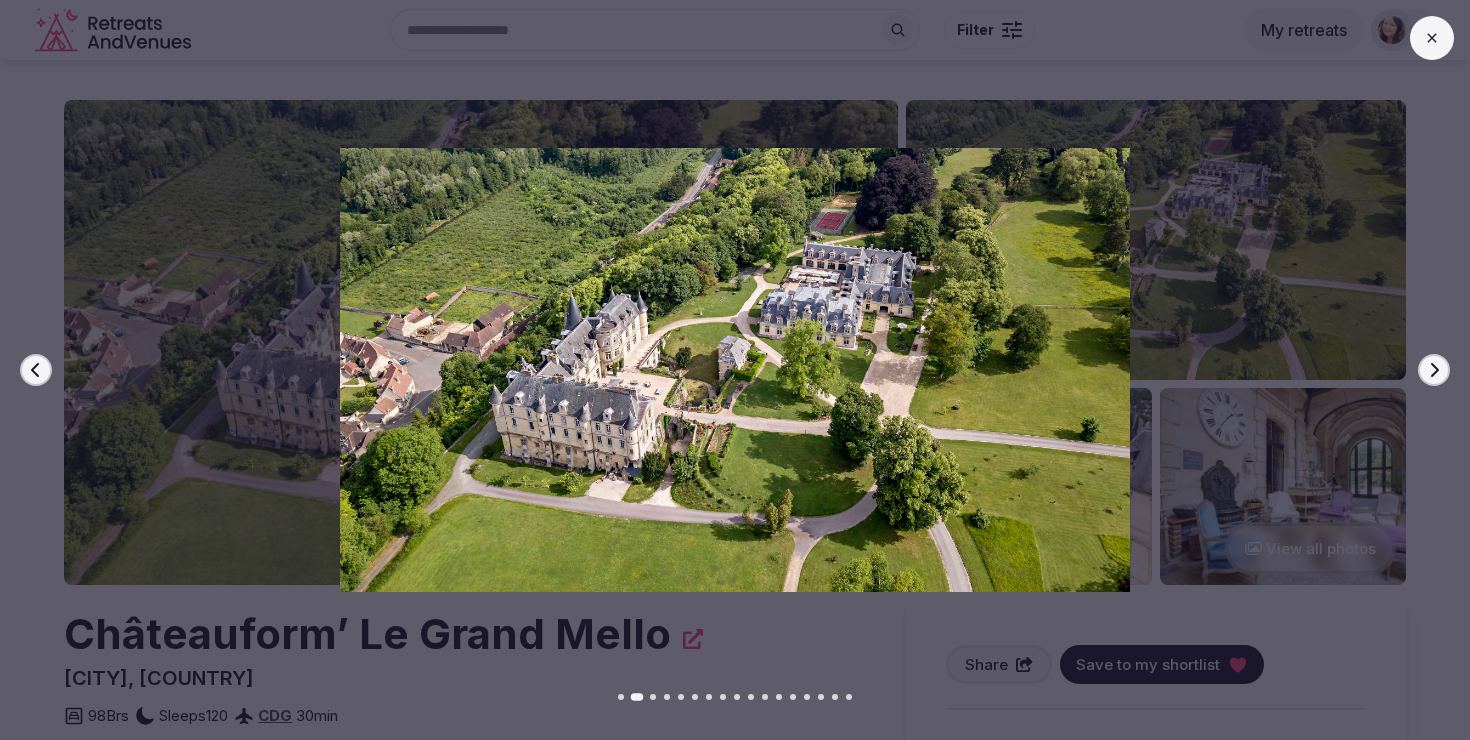 click 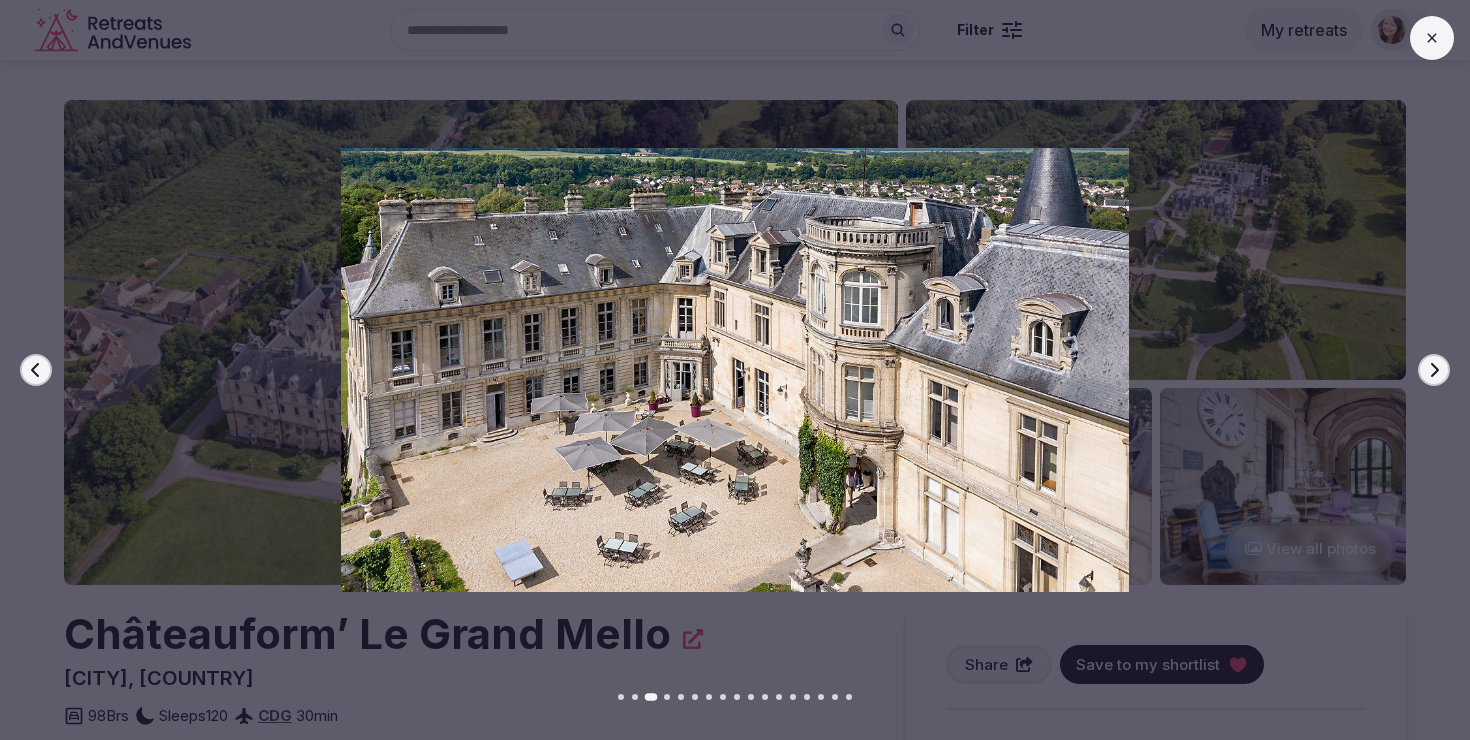 click 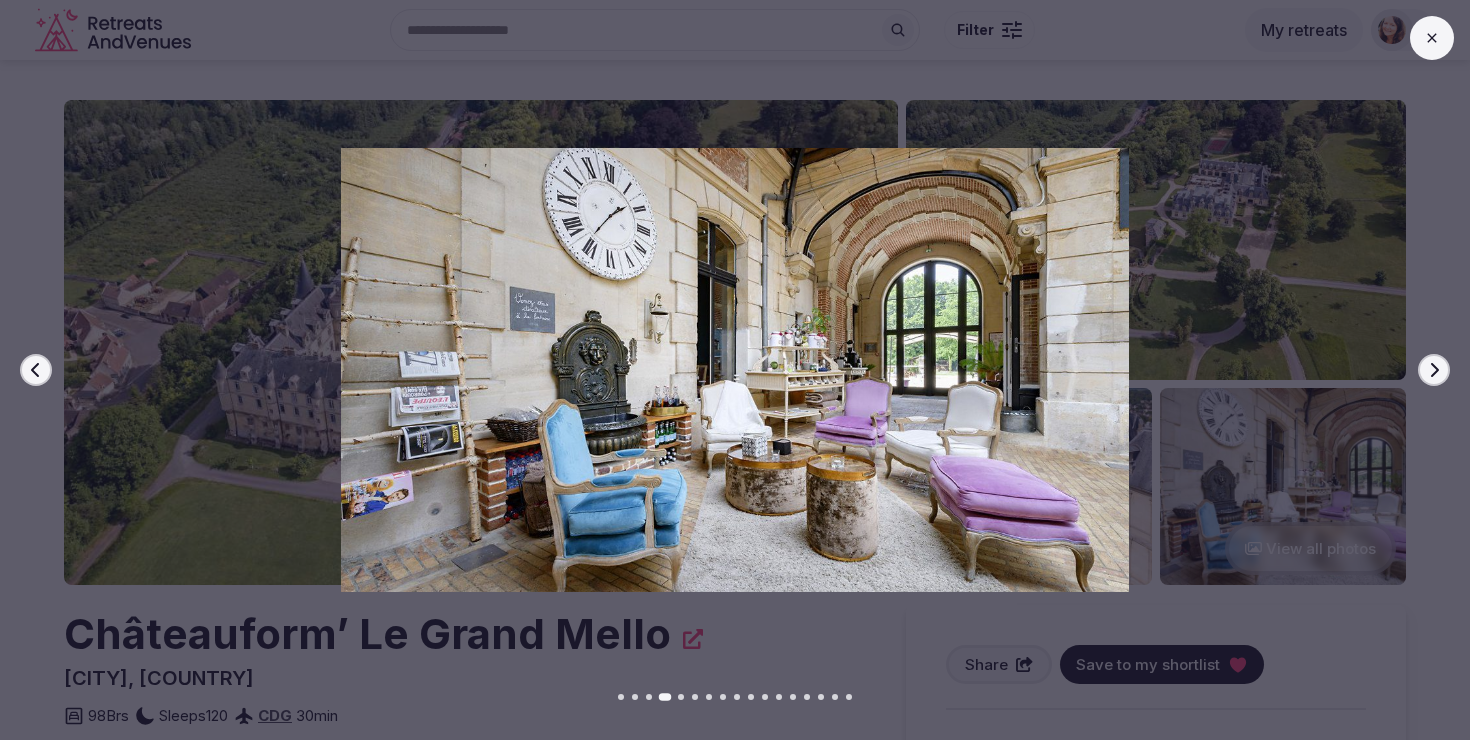click 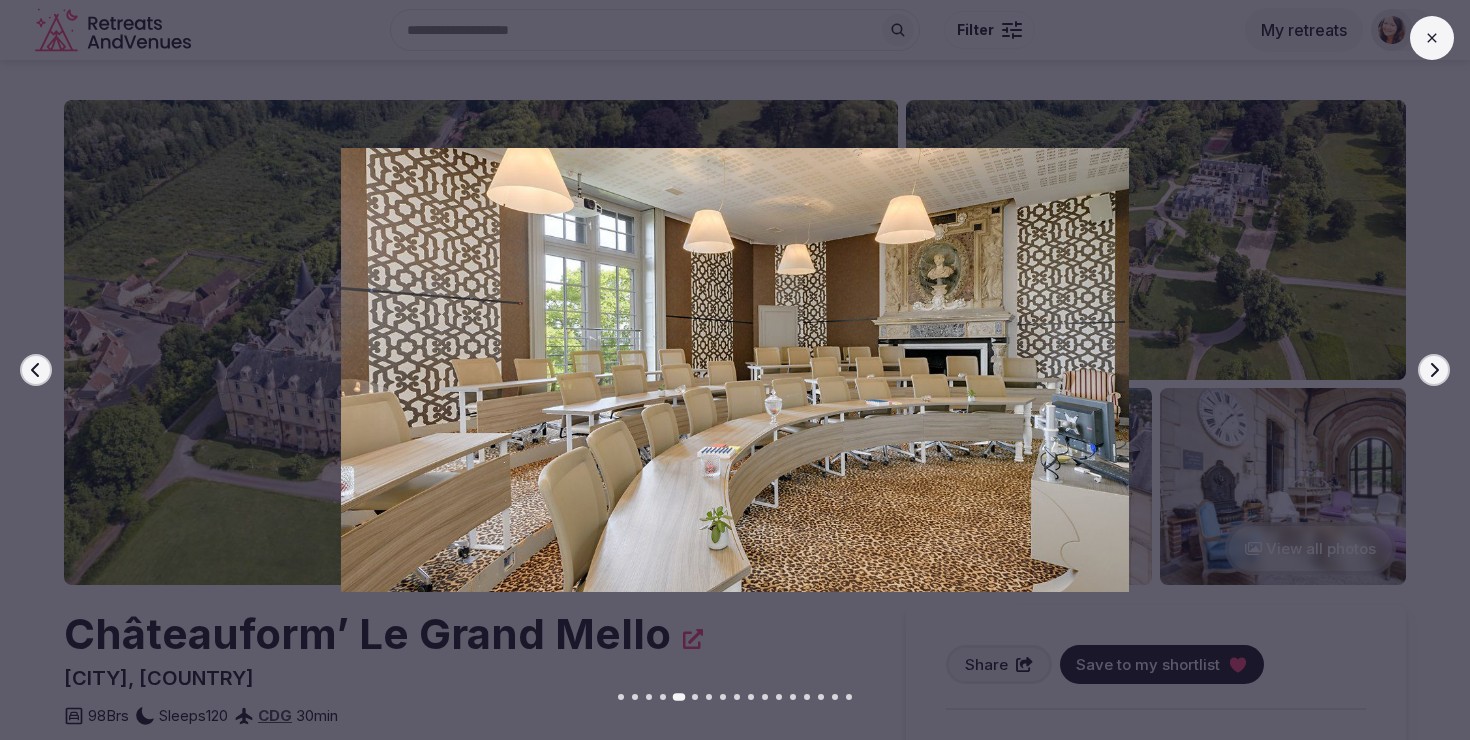 click 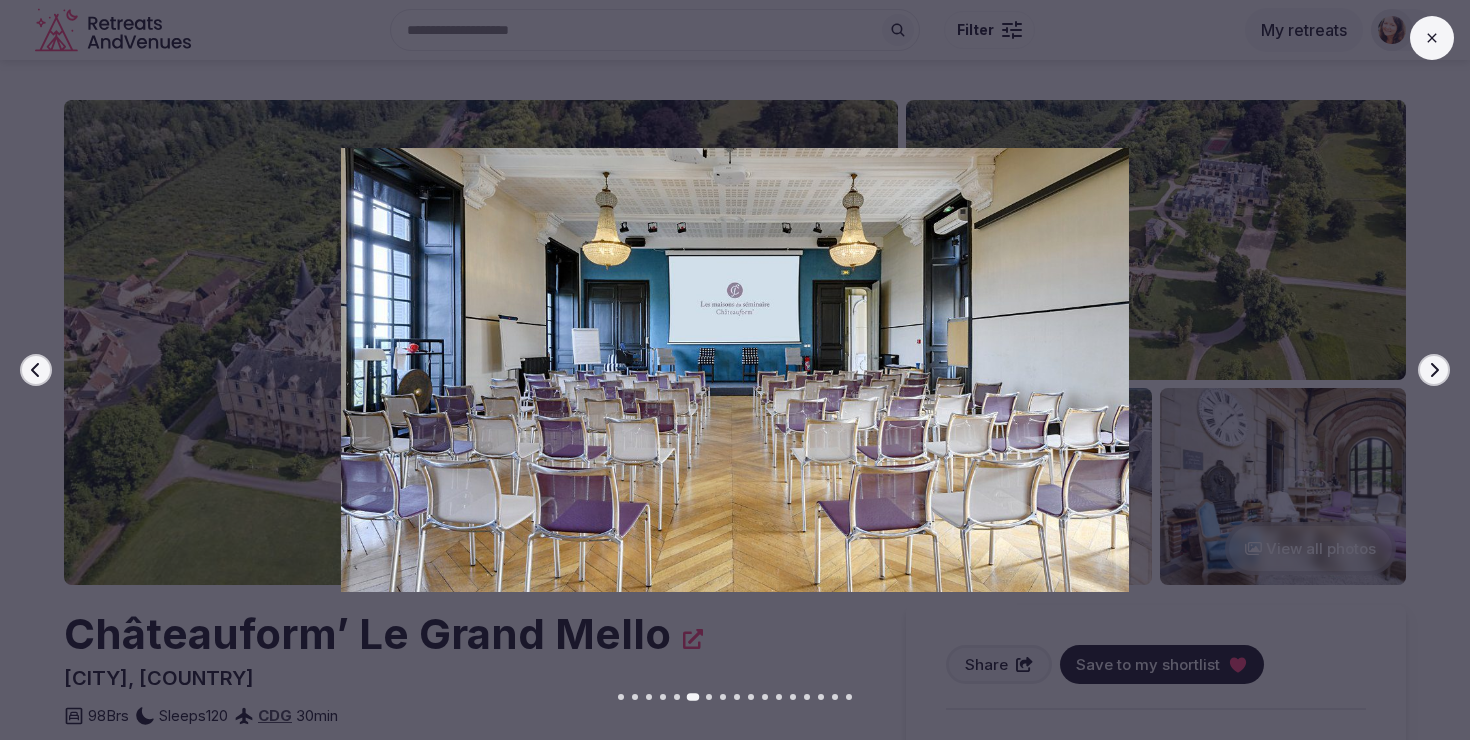 click 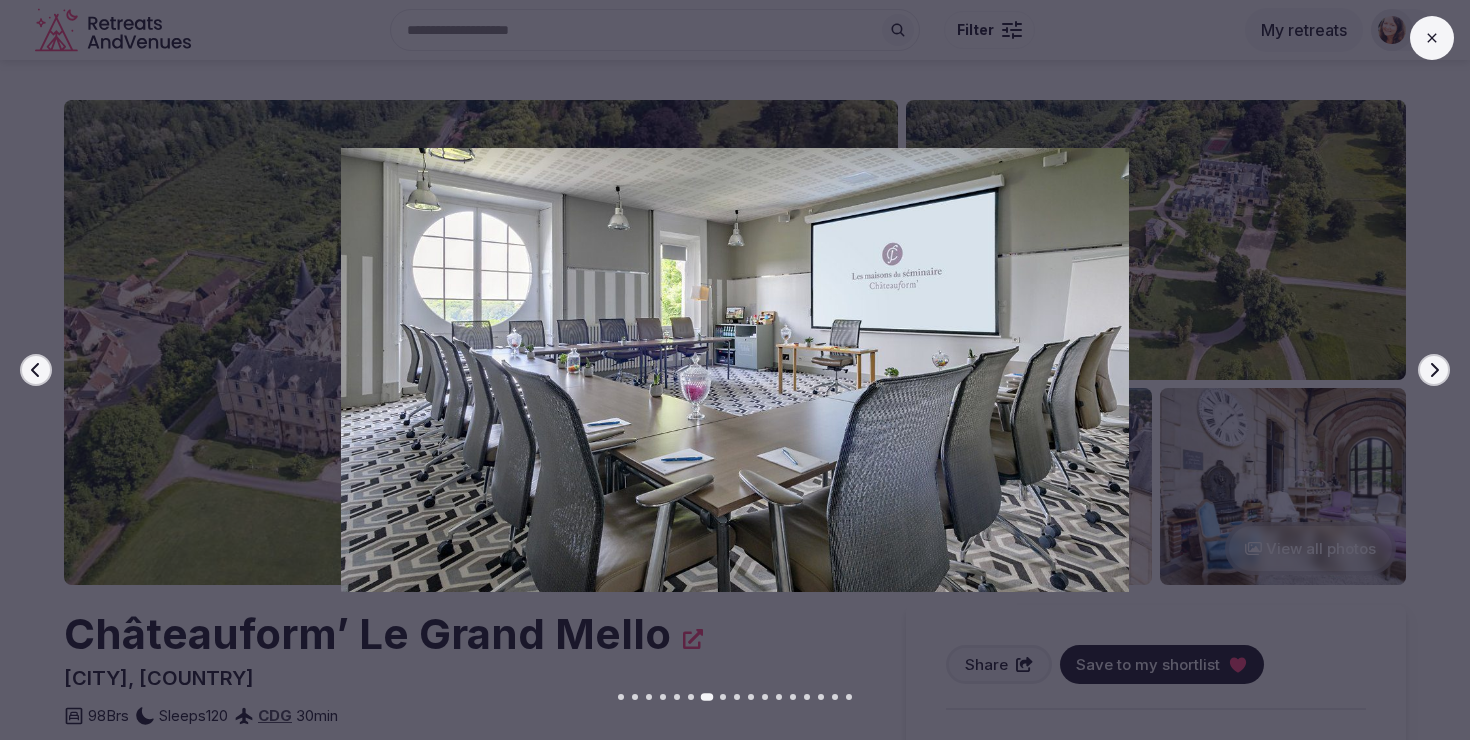 click 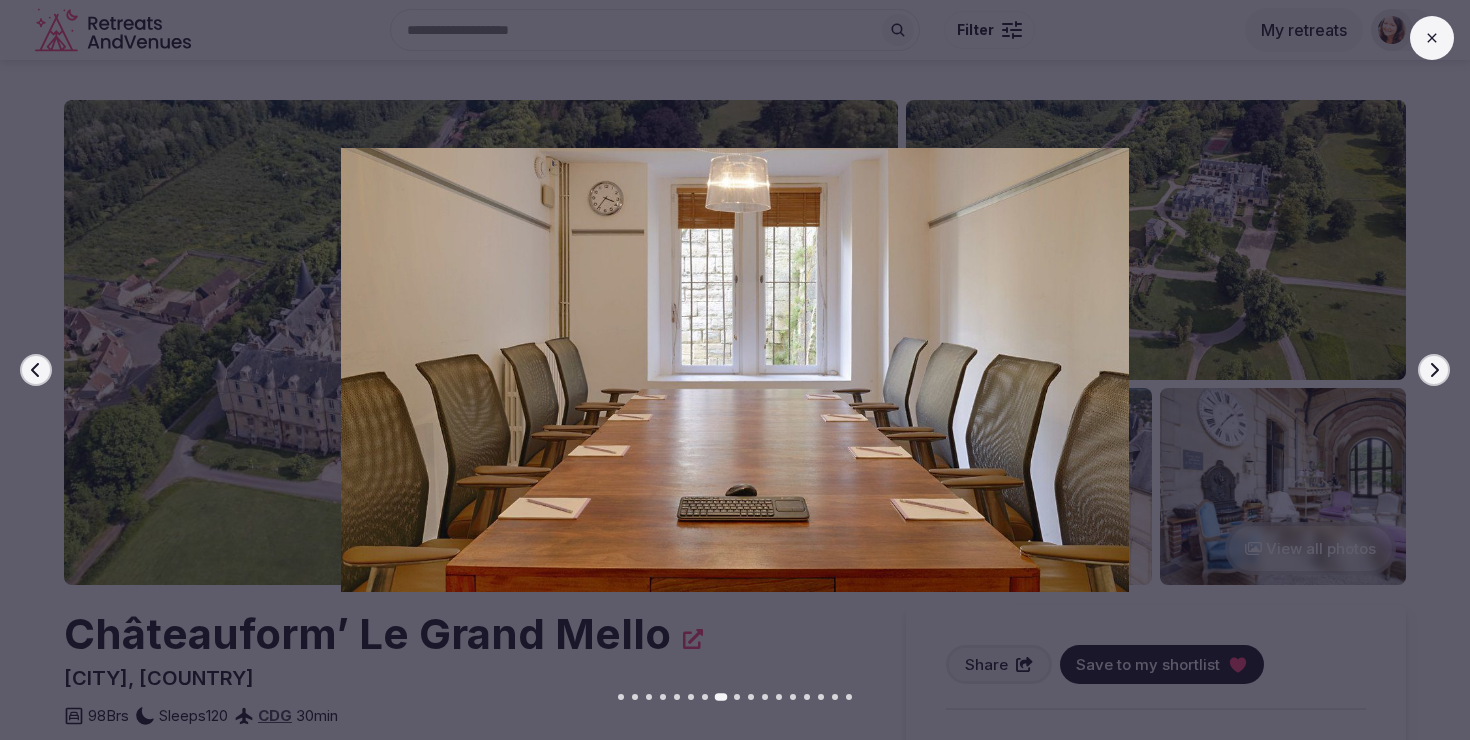 click 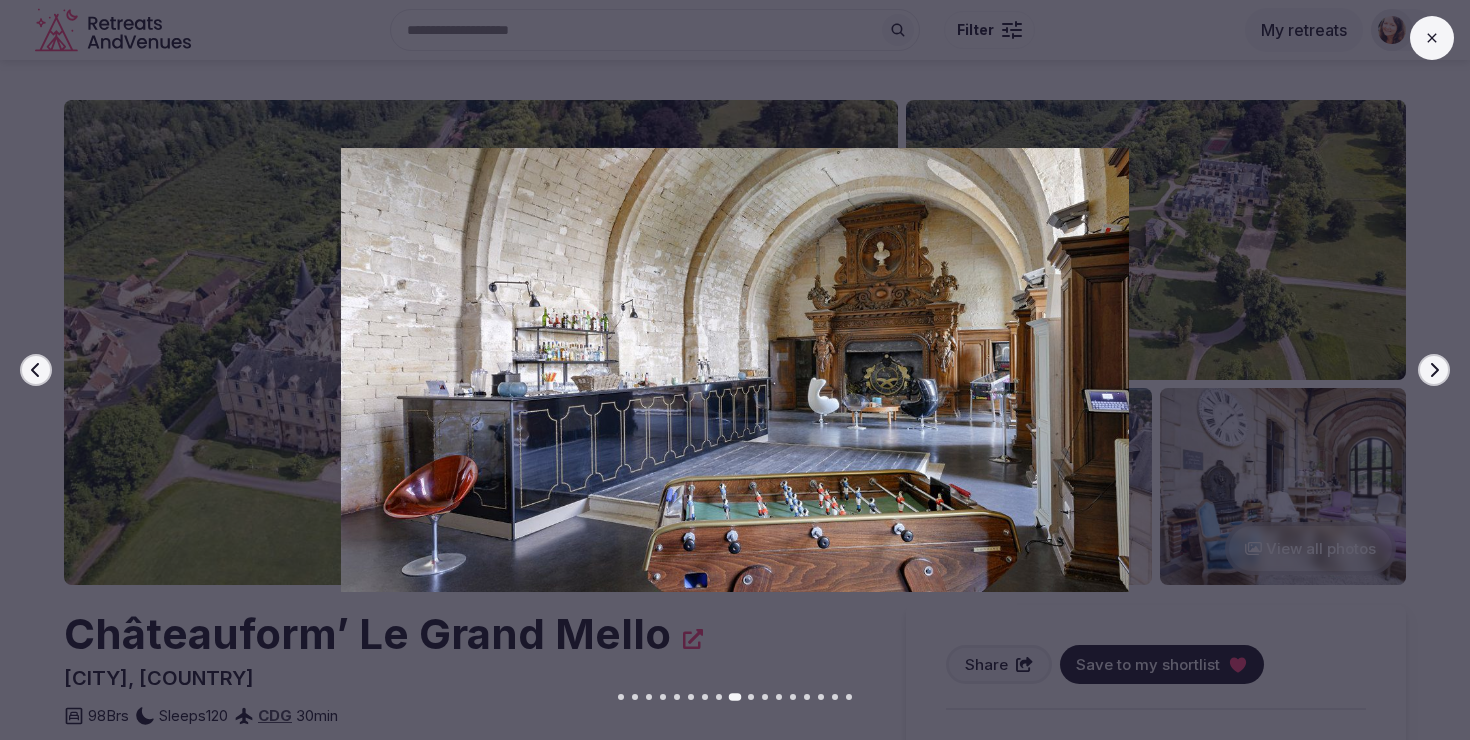 click 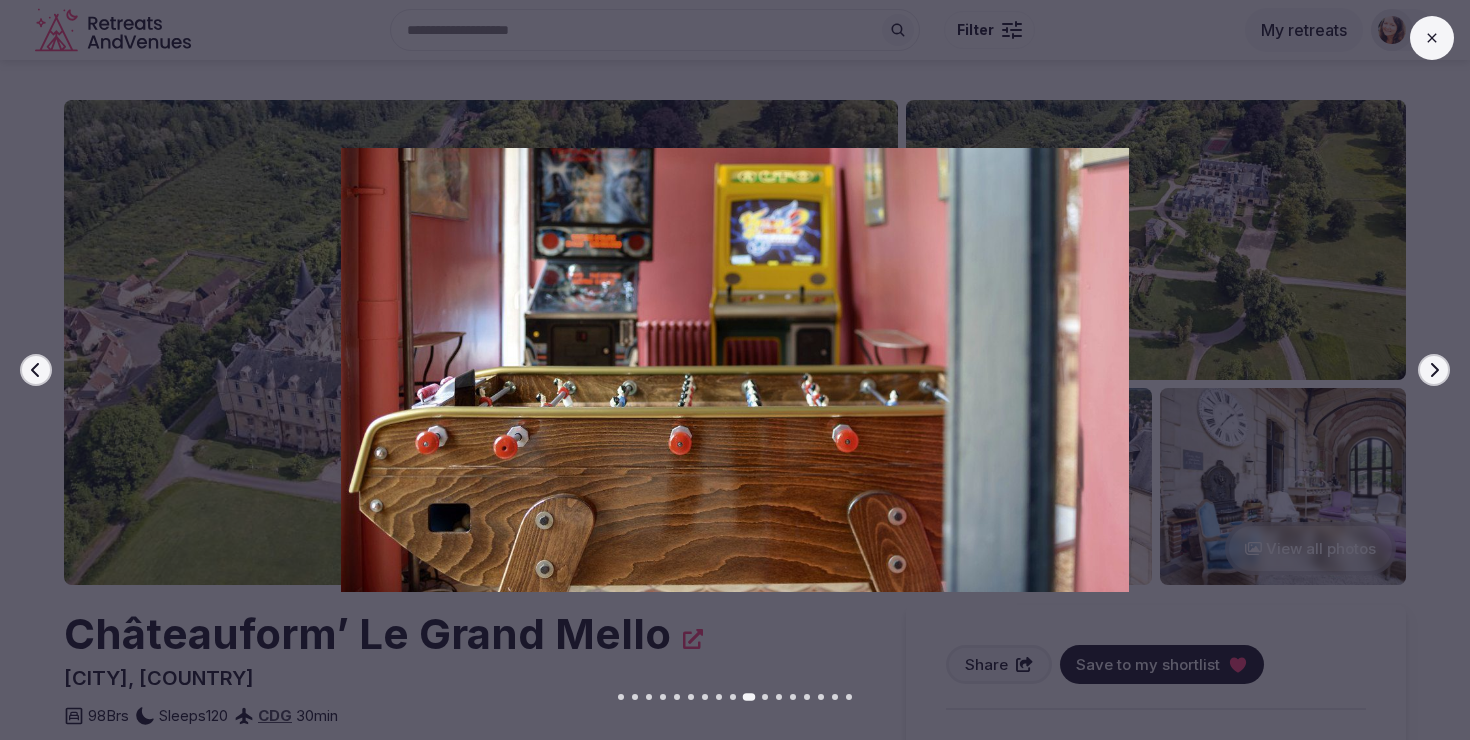 click 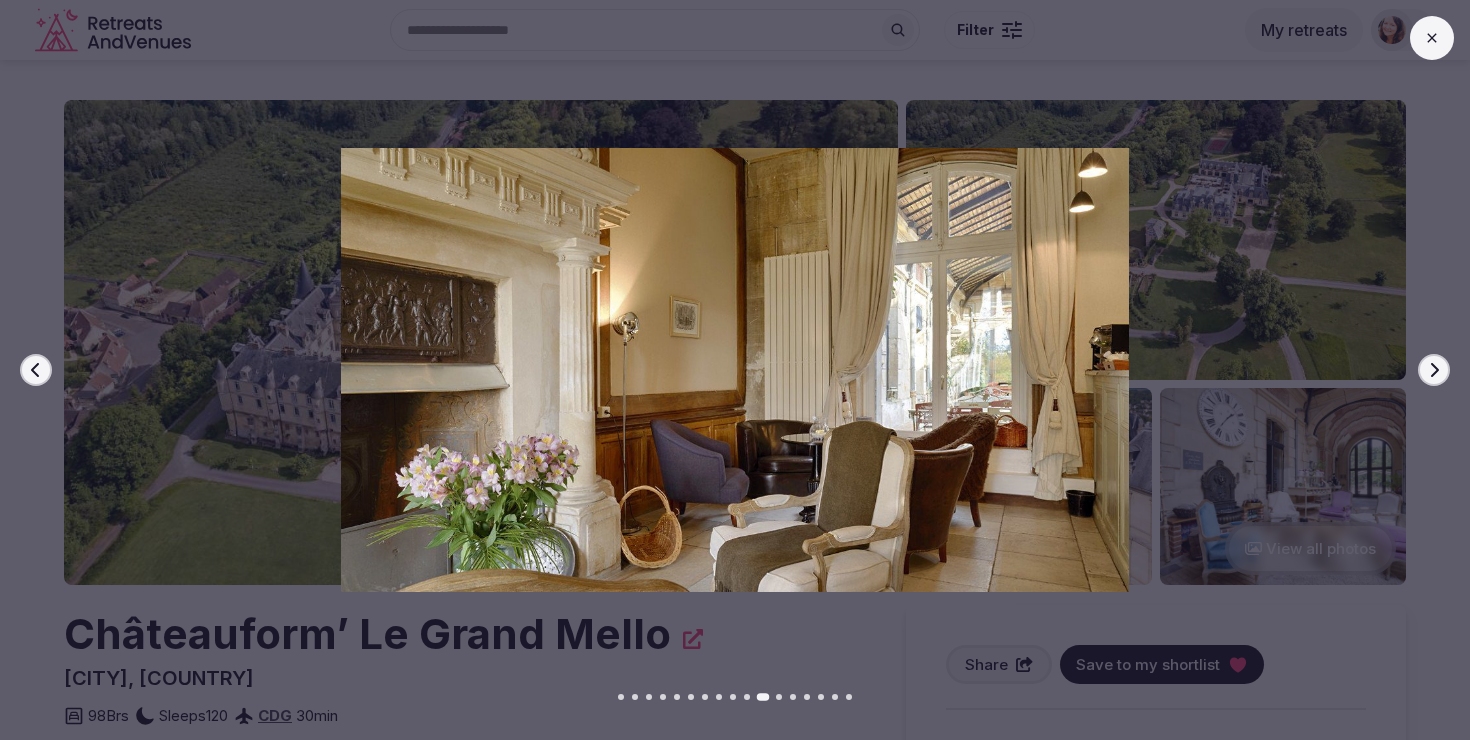 click 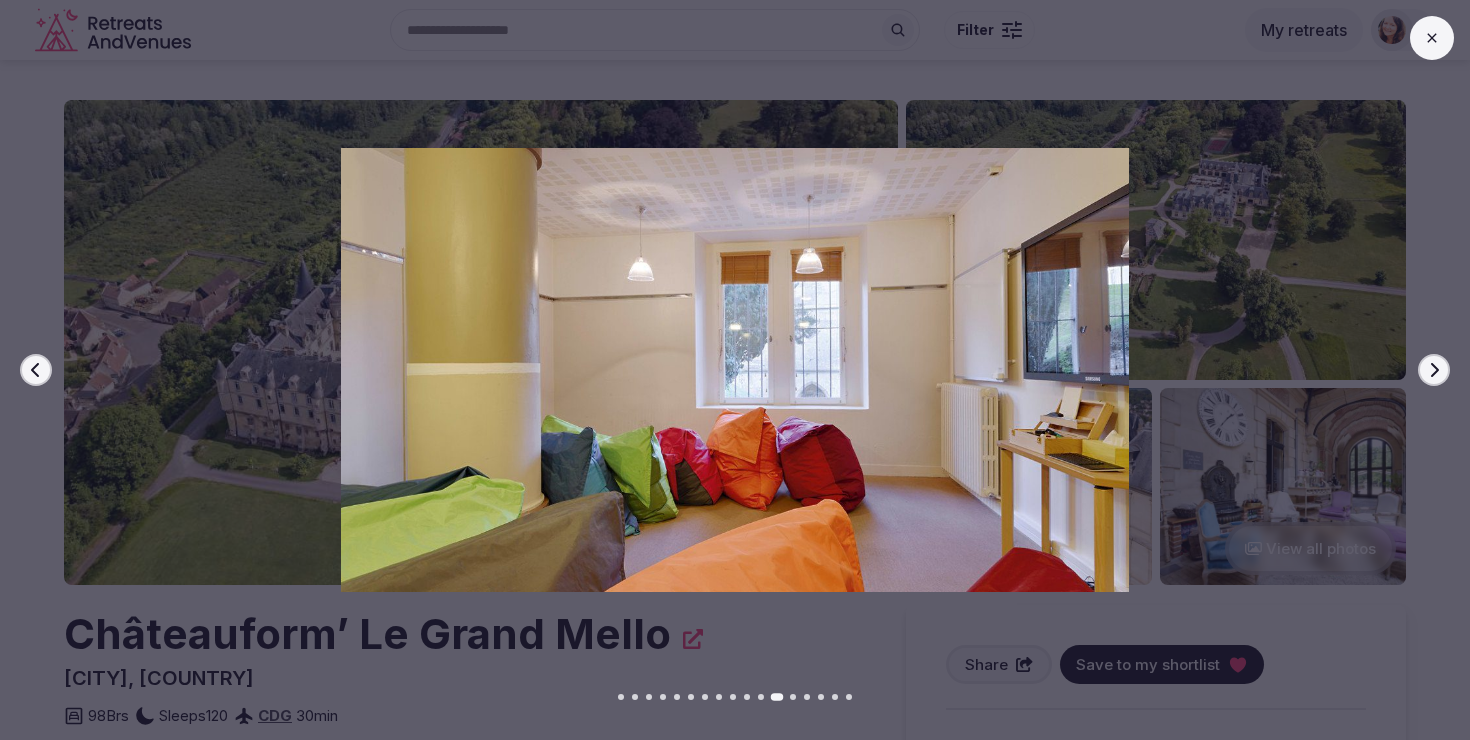 click 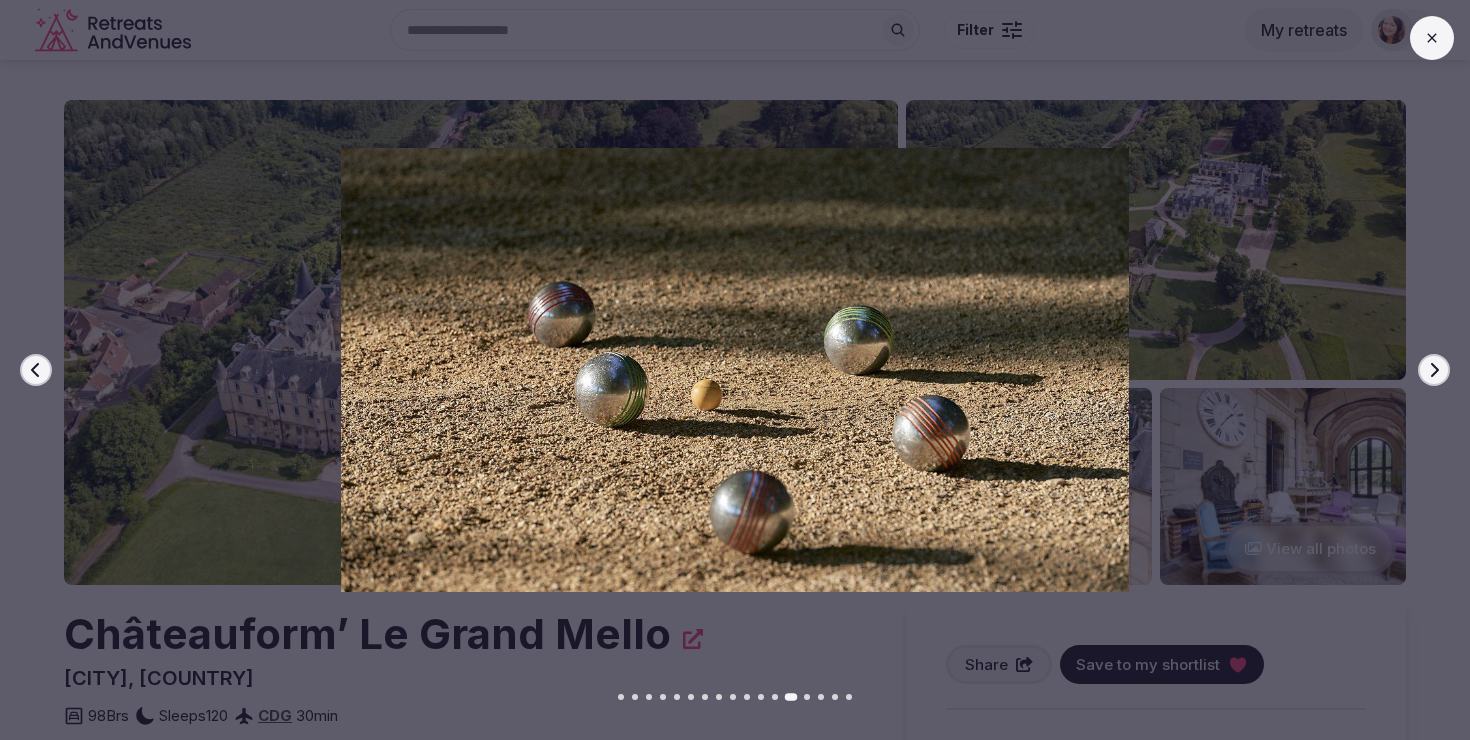 click 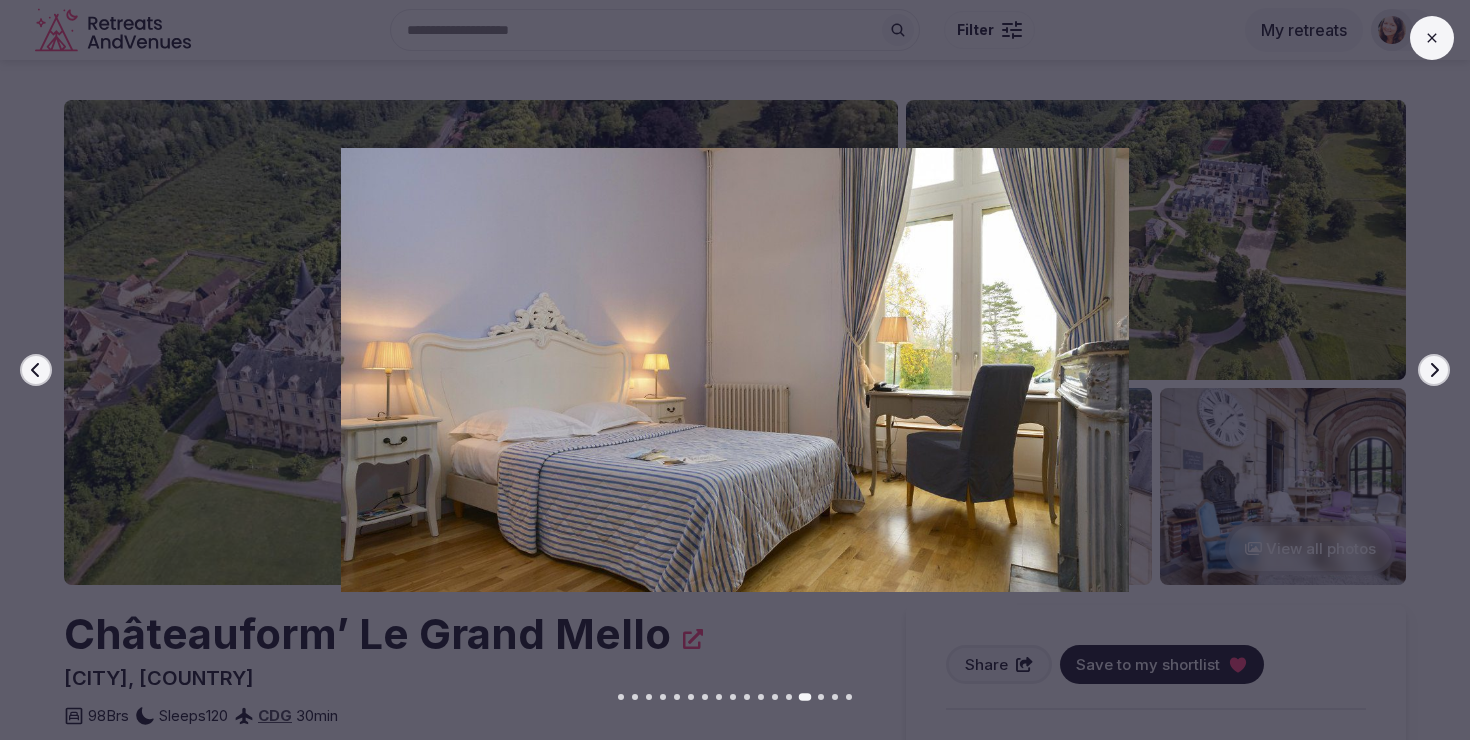click 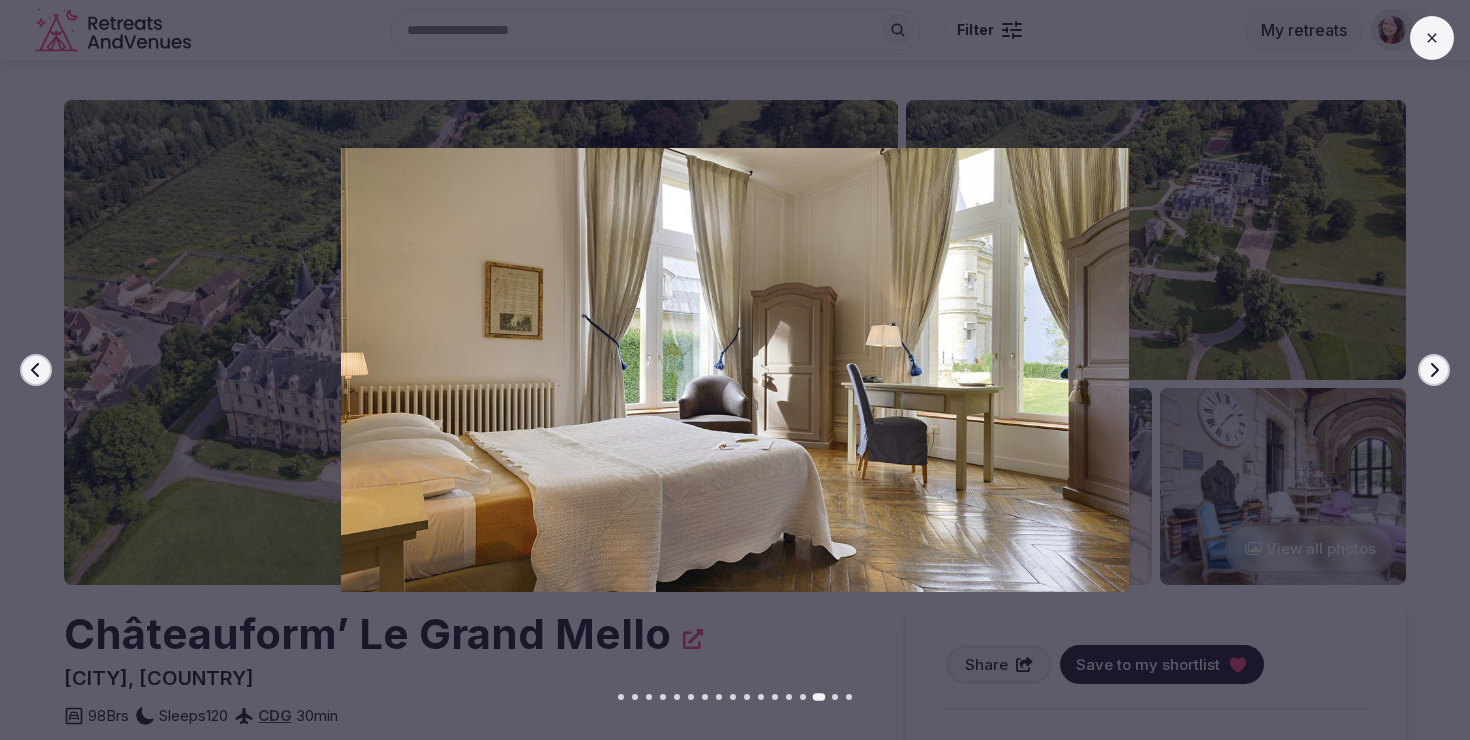 click 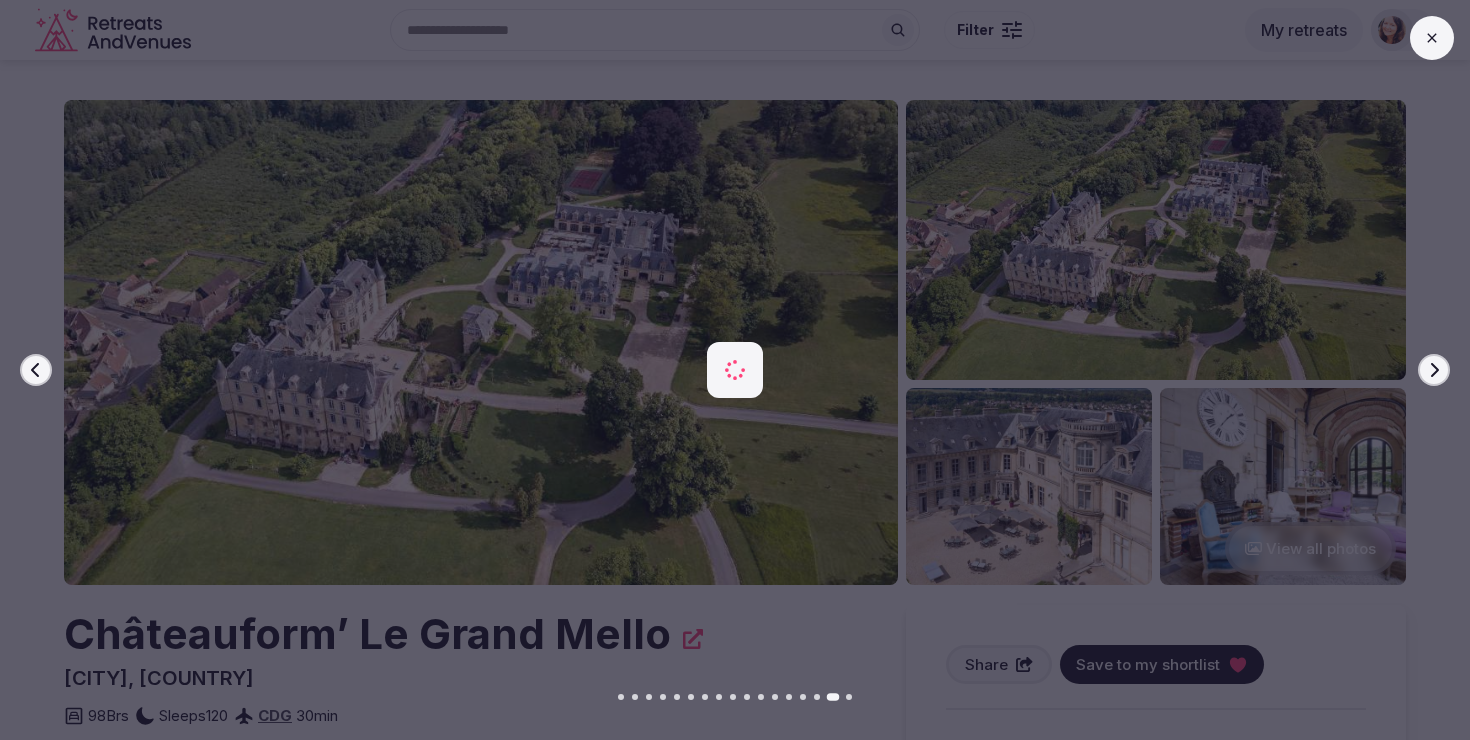click 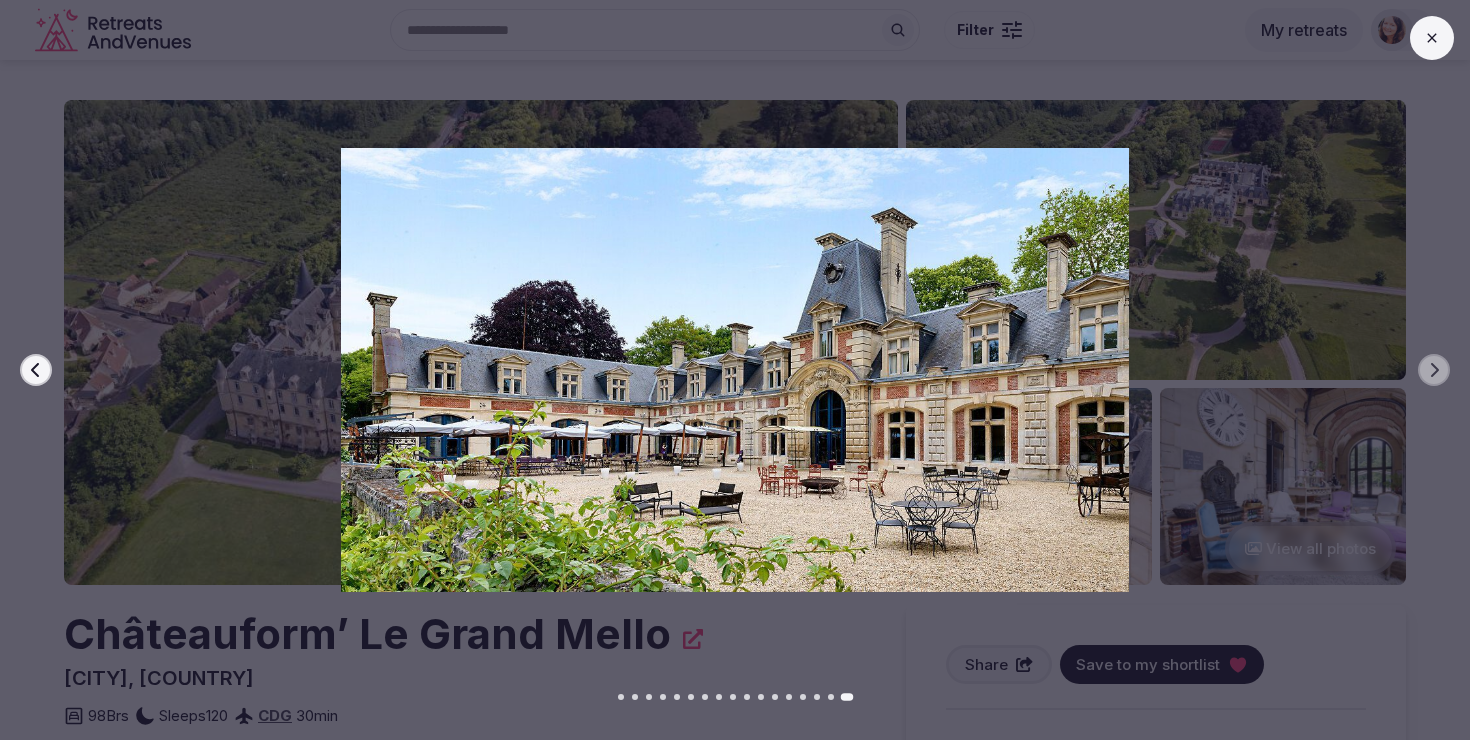 click at bounding box center (1432, 38) 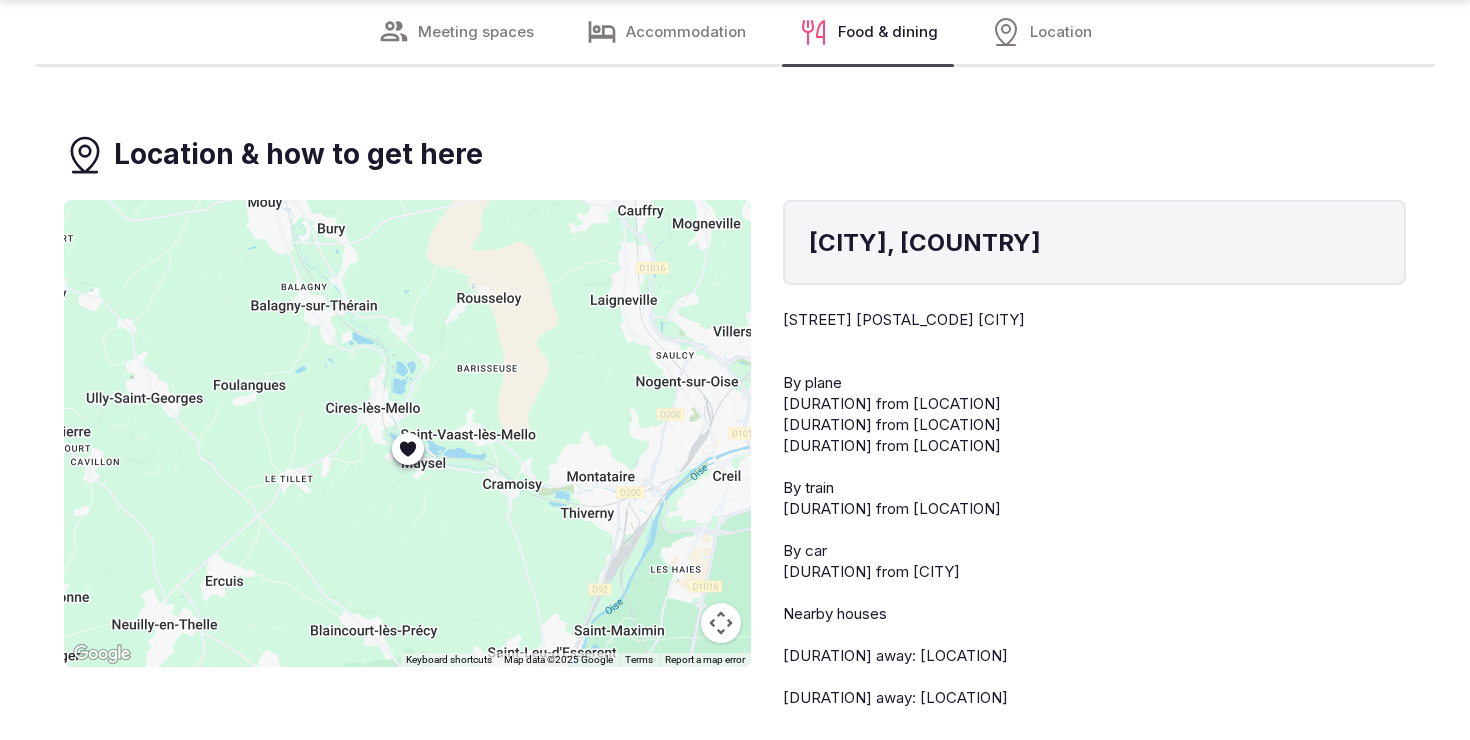 scroll, scrollTop: 5651, scrollLeft: 0, axis: vertical 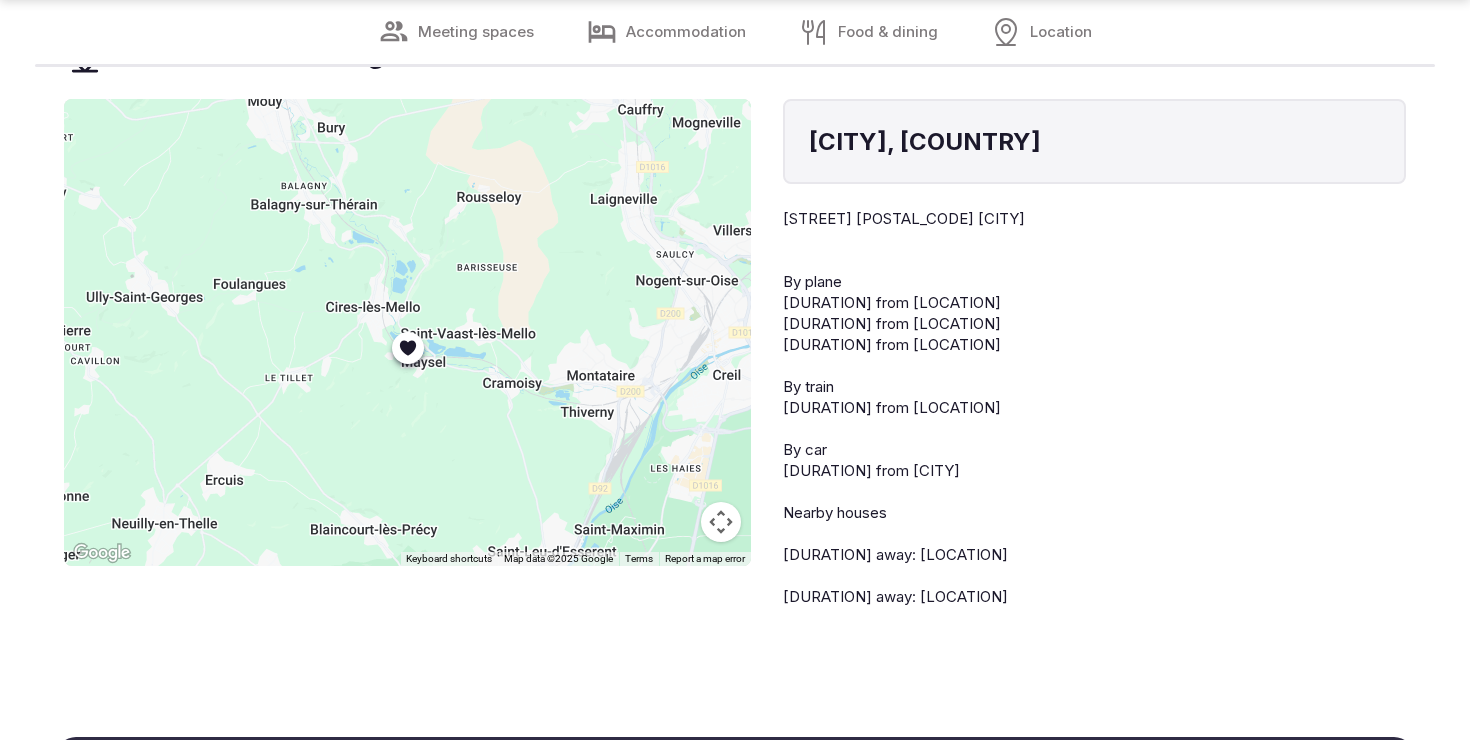 click at bounding box center (721, 522) 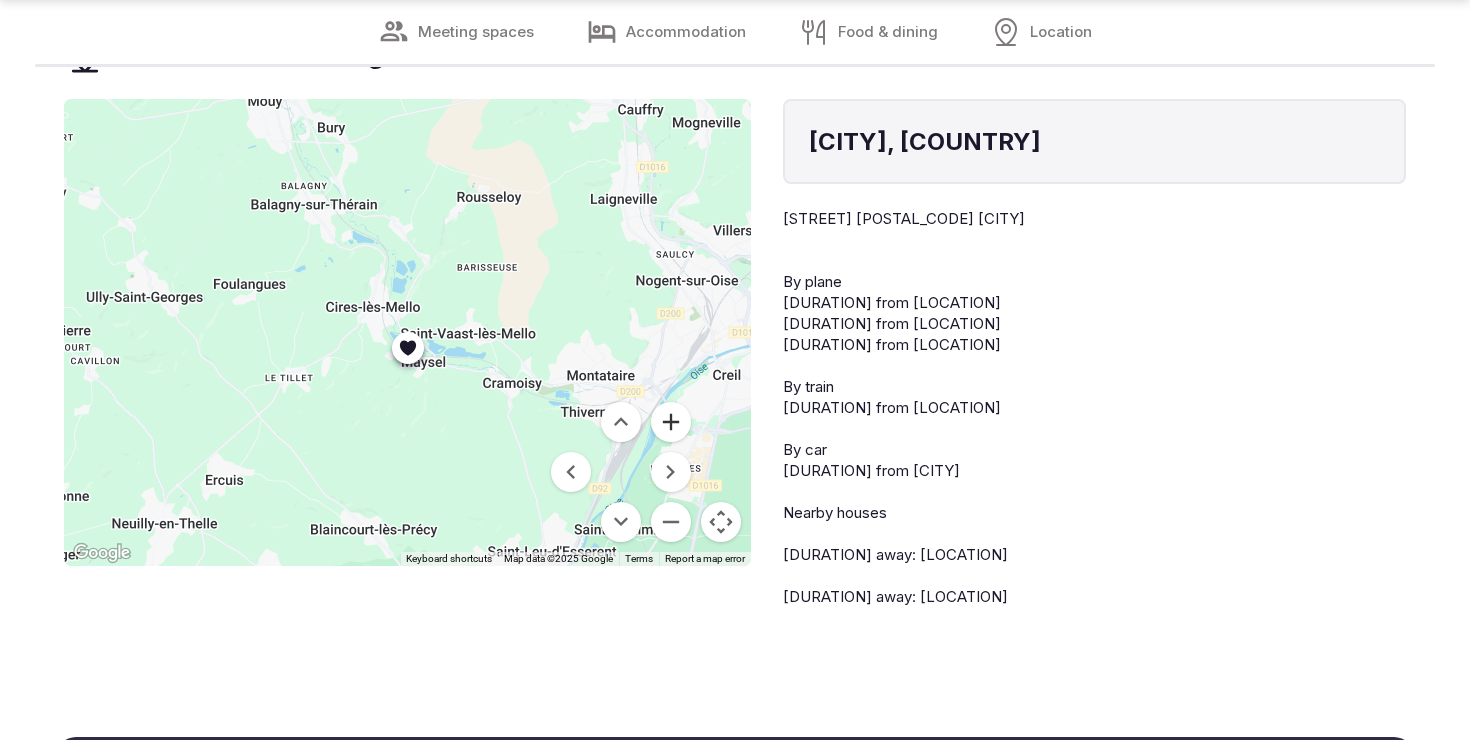 click at bounding box center [671, 422] 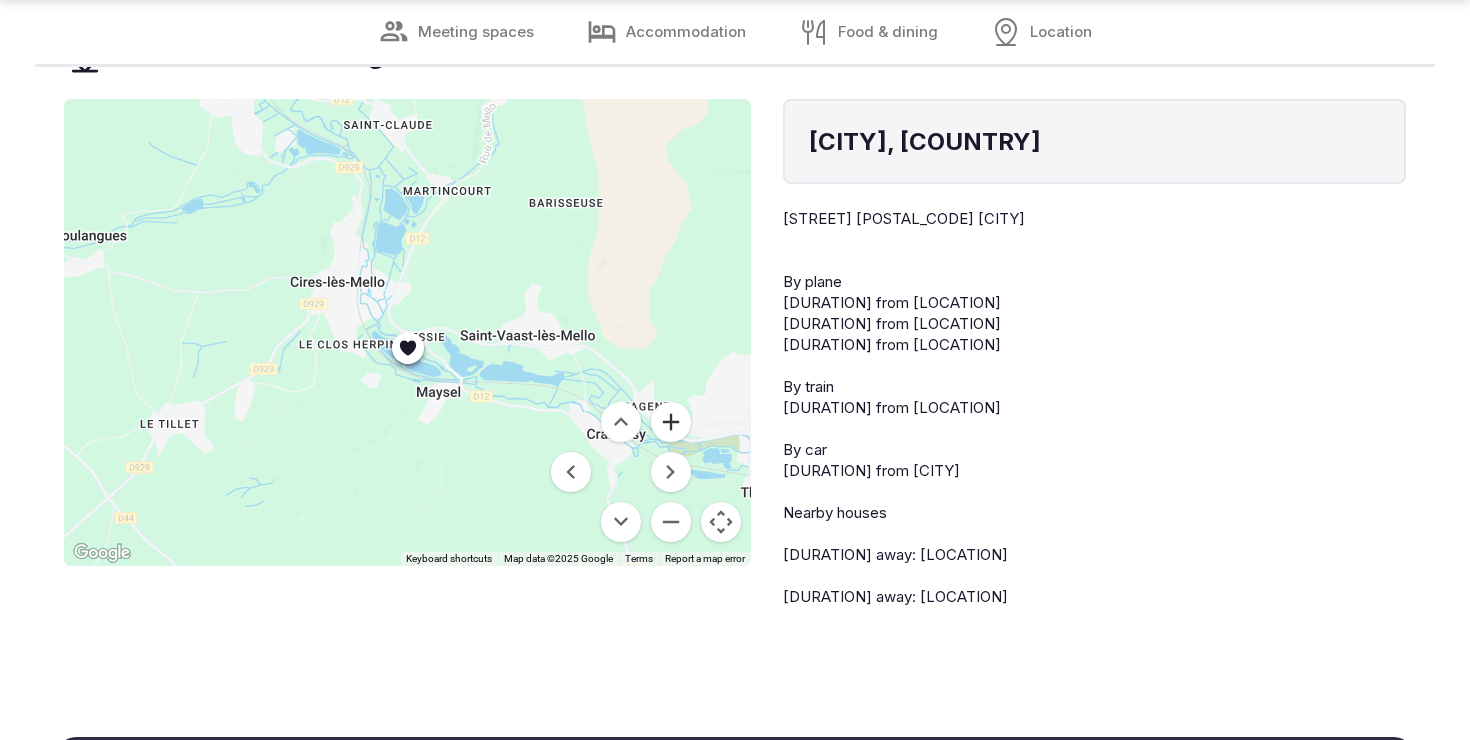 click at bounding box center [671, 422] 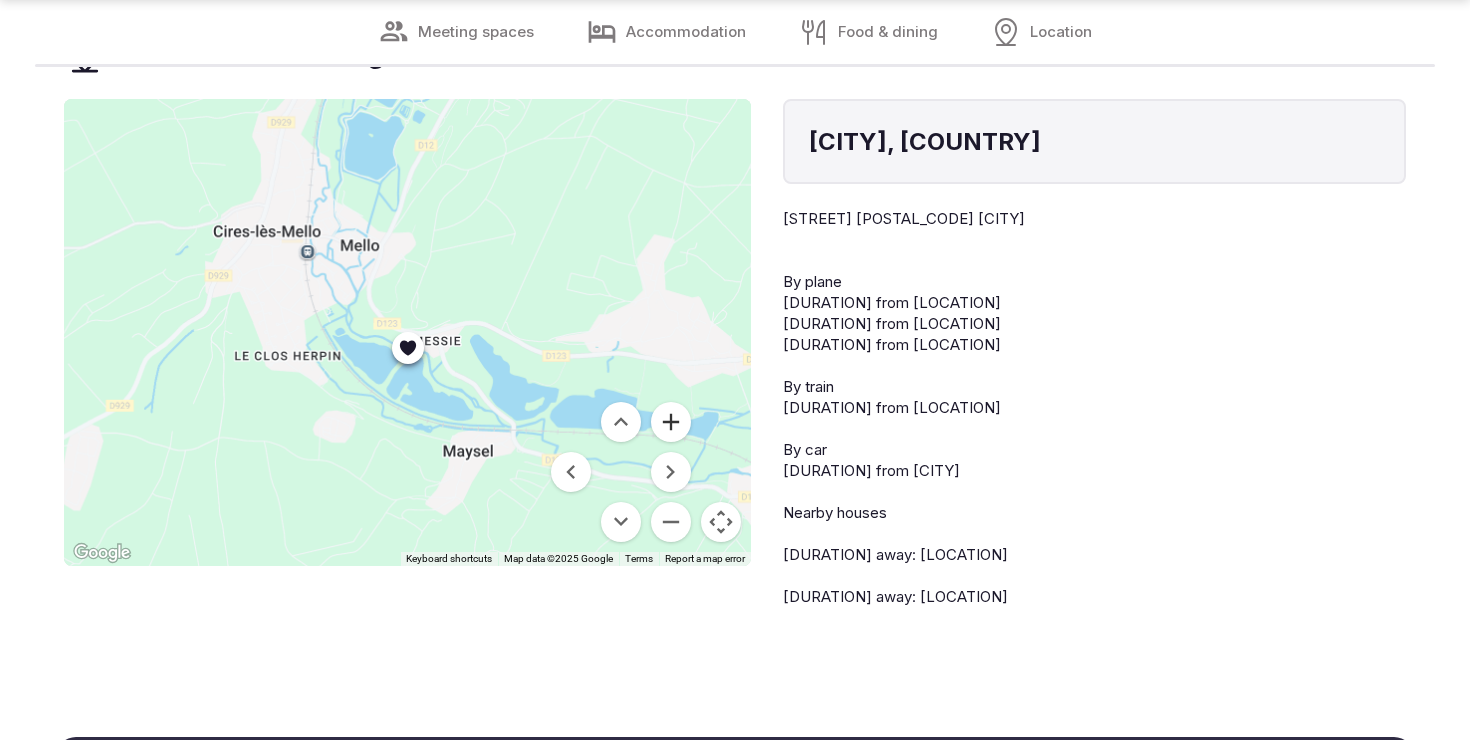 click at bounding box center [671, 422] 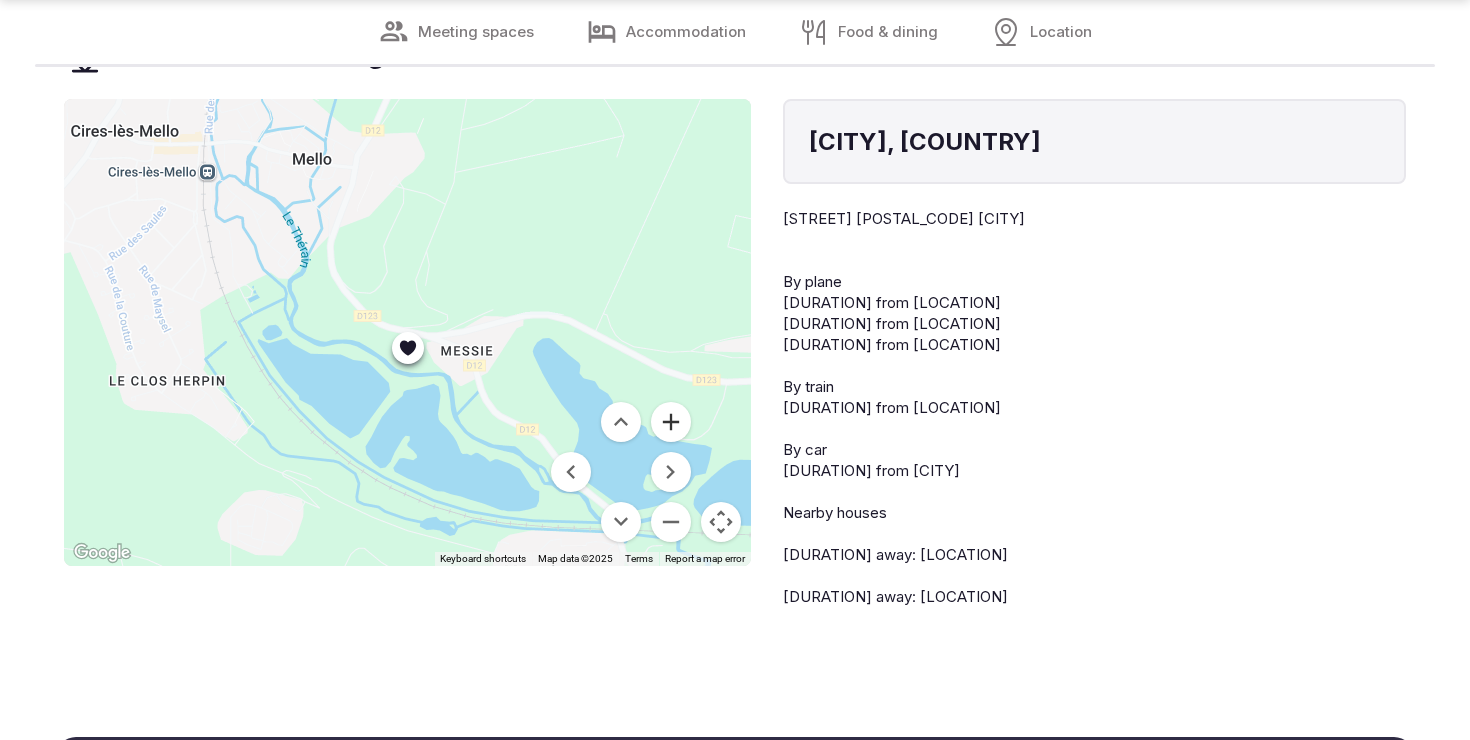 click at bounding box center [671, 422] 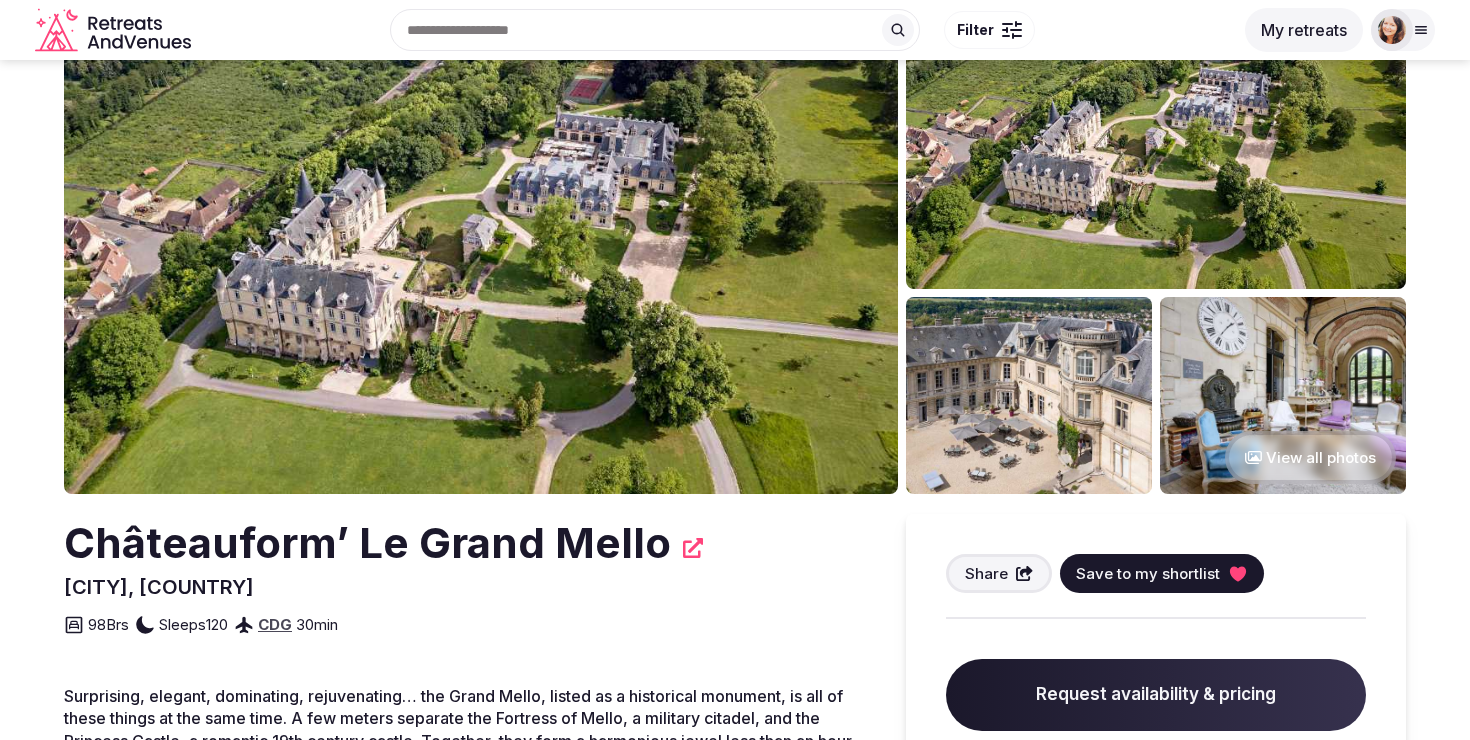 scroll, scrollTop: 0, scrollLeft: 0, axis: both 